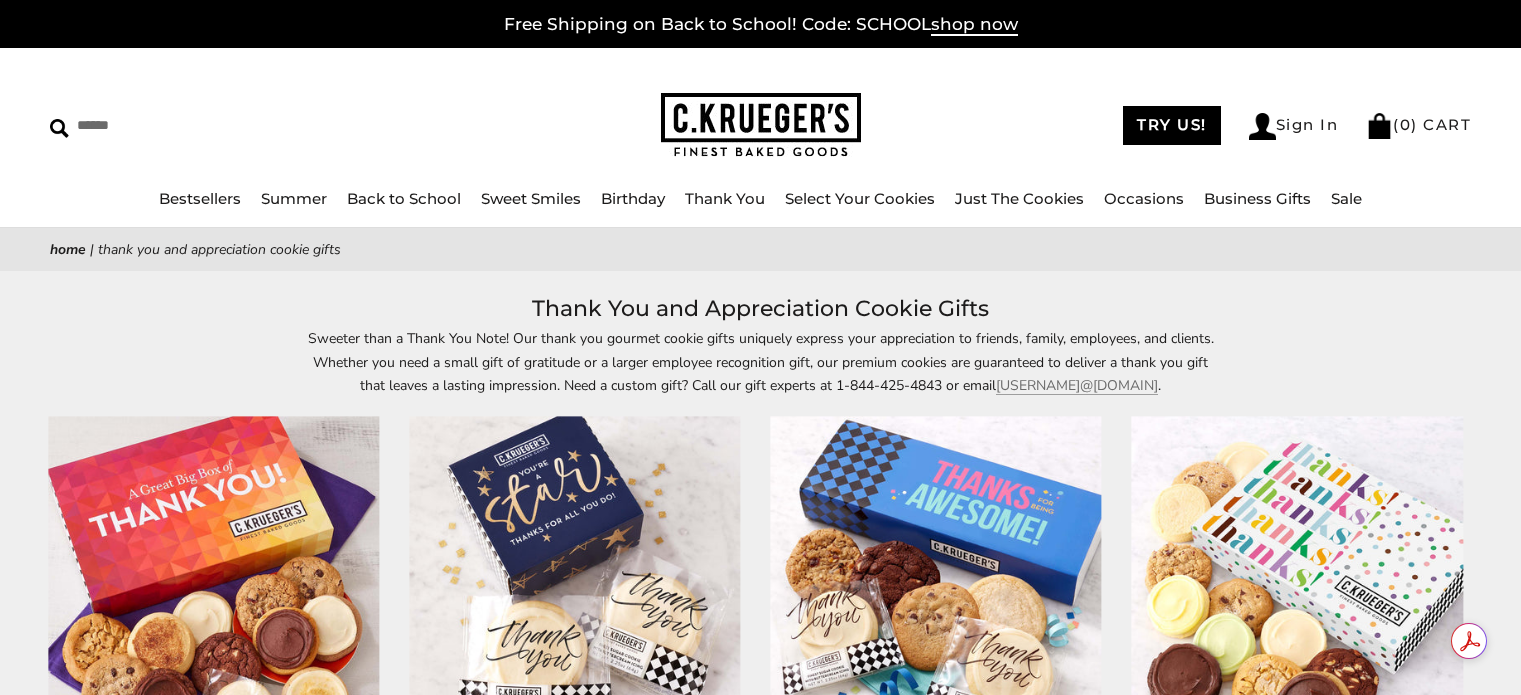 scroll, scrollTop: 0, scrollLeft: 0, axis: both 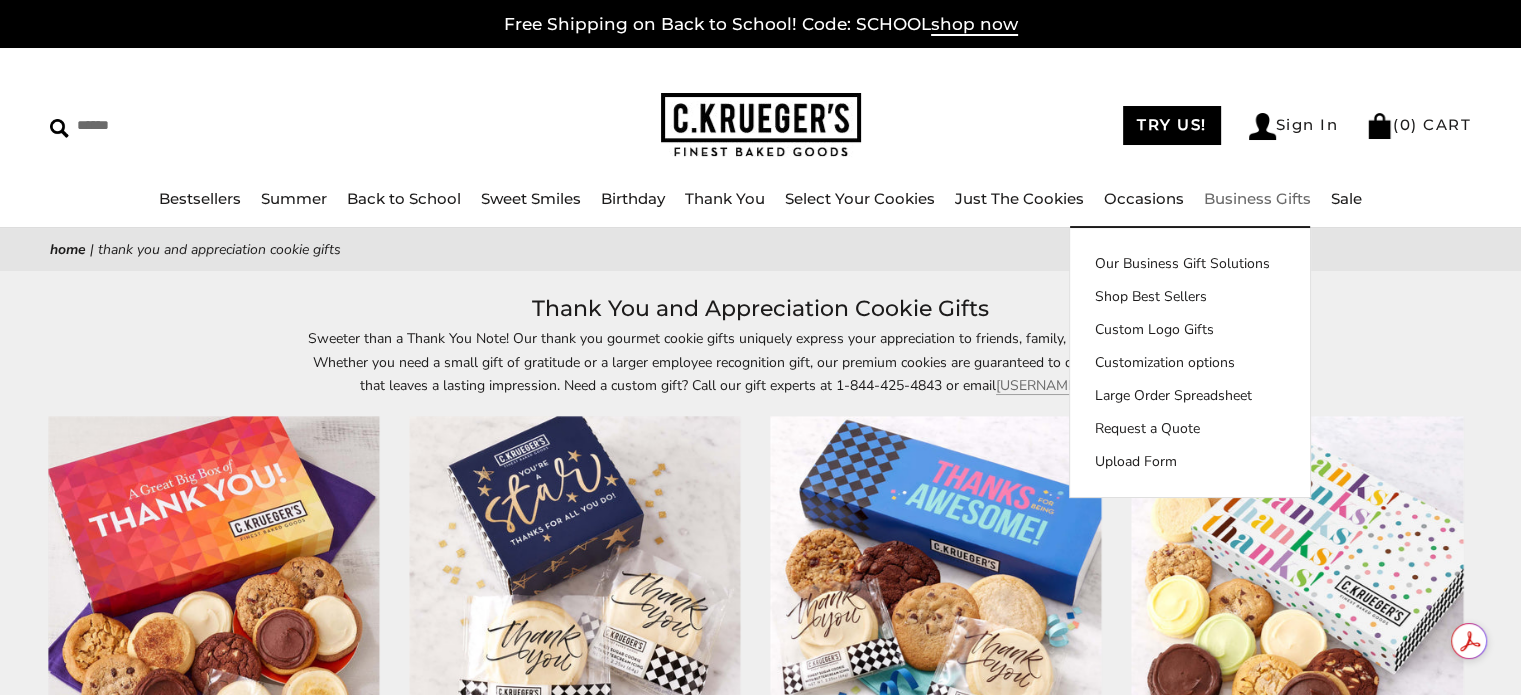 click on "Business Gifts" at bounding box center (1257, 198) 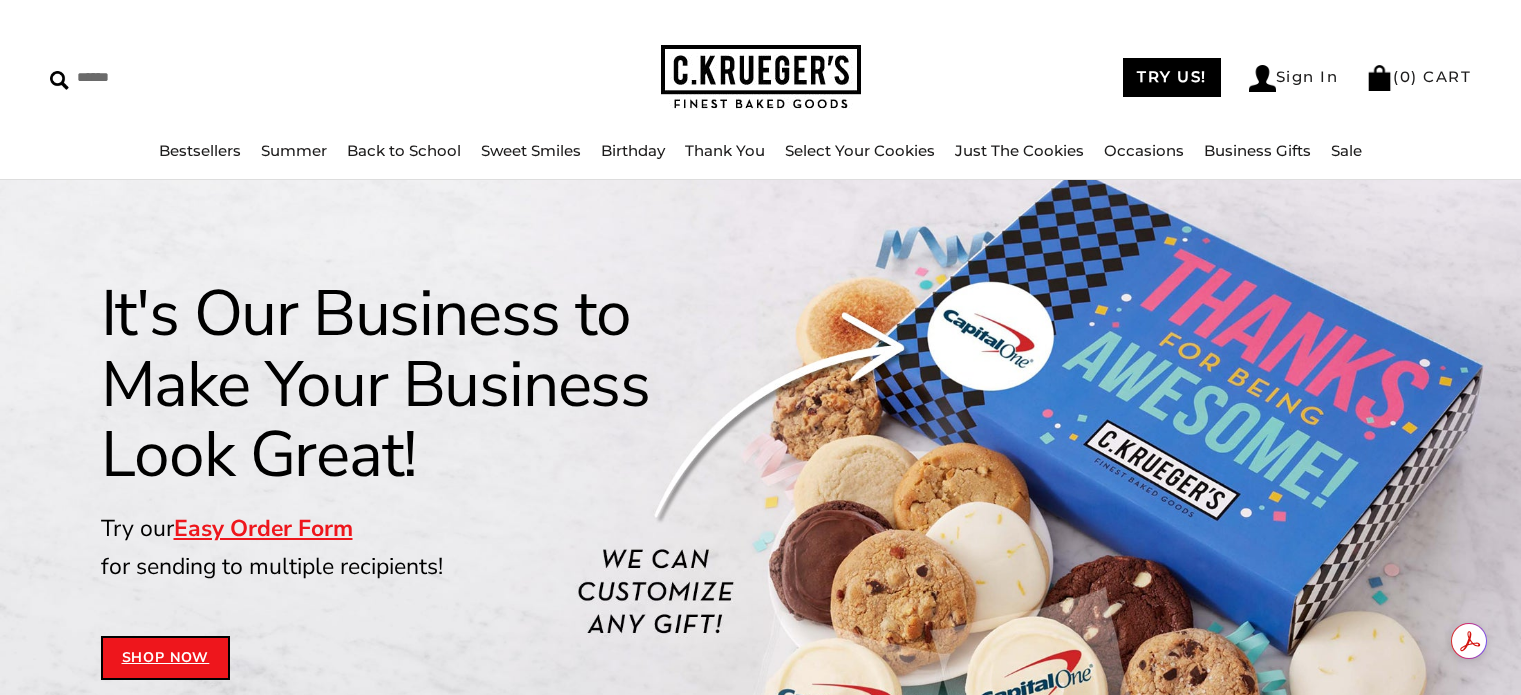 scroll, scrollTop: 0, scrollLeft: 0, axis: both 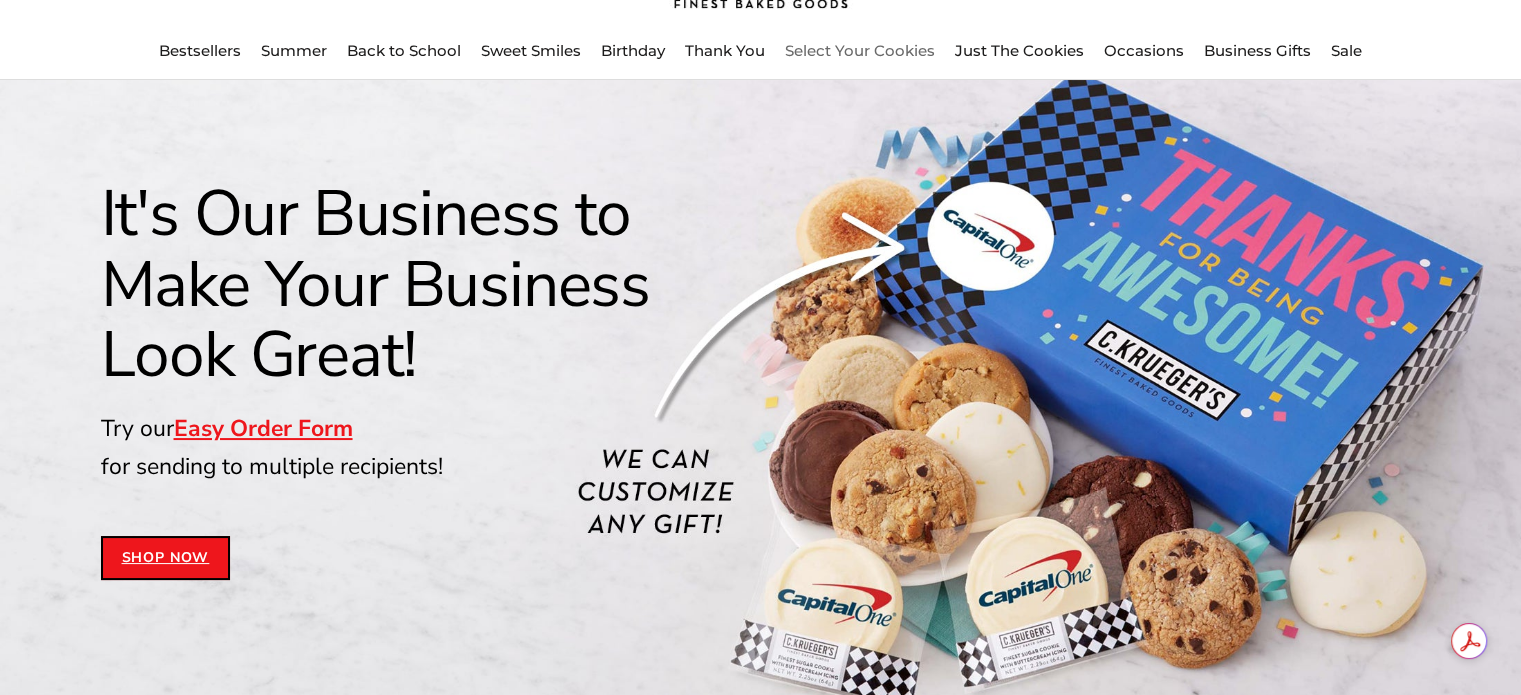 click on "Select Your Cookies" at bounding box center [860, 50] 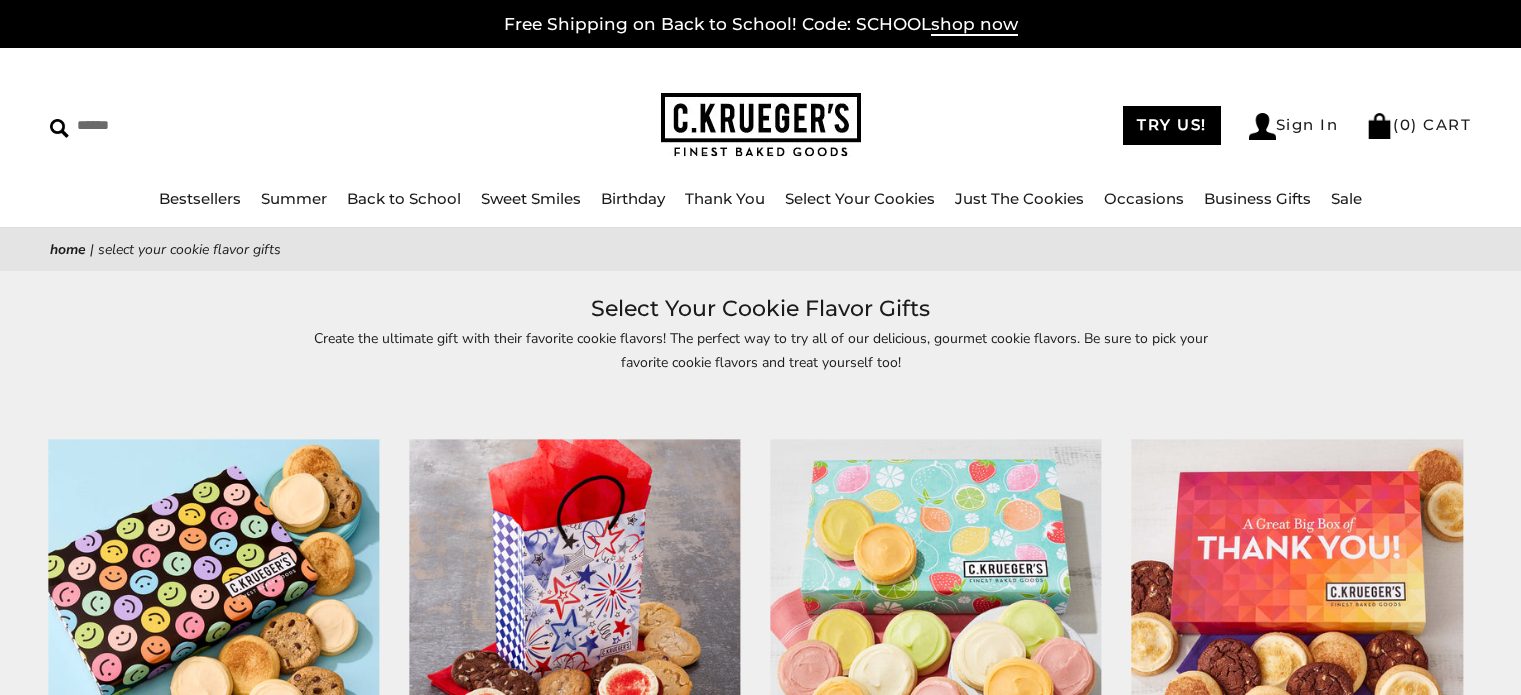 scroll, scrollTop: 0, scrollLeft: 0, axis: both 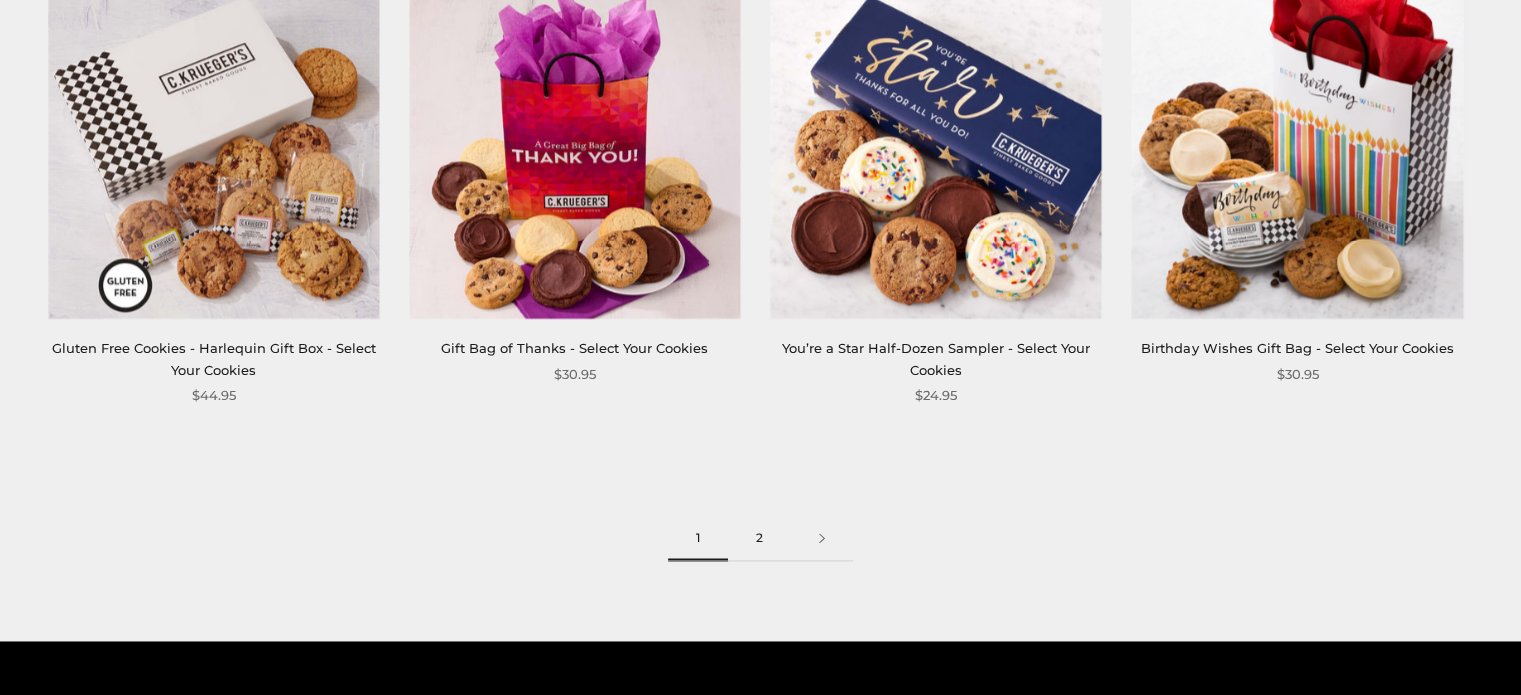 click on "2" at bounding box center (759, 538) 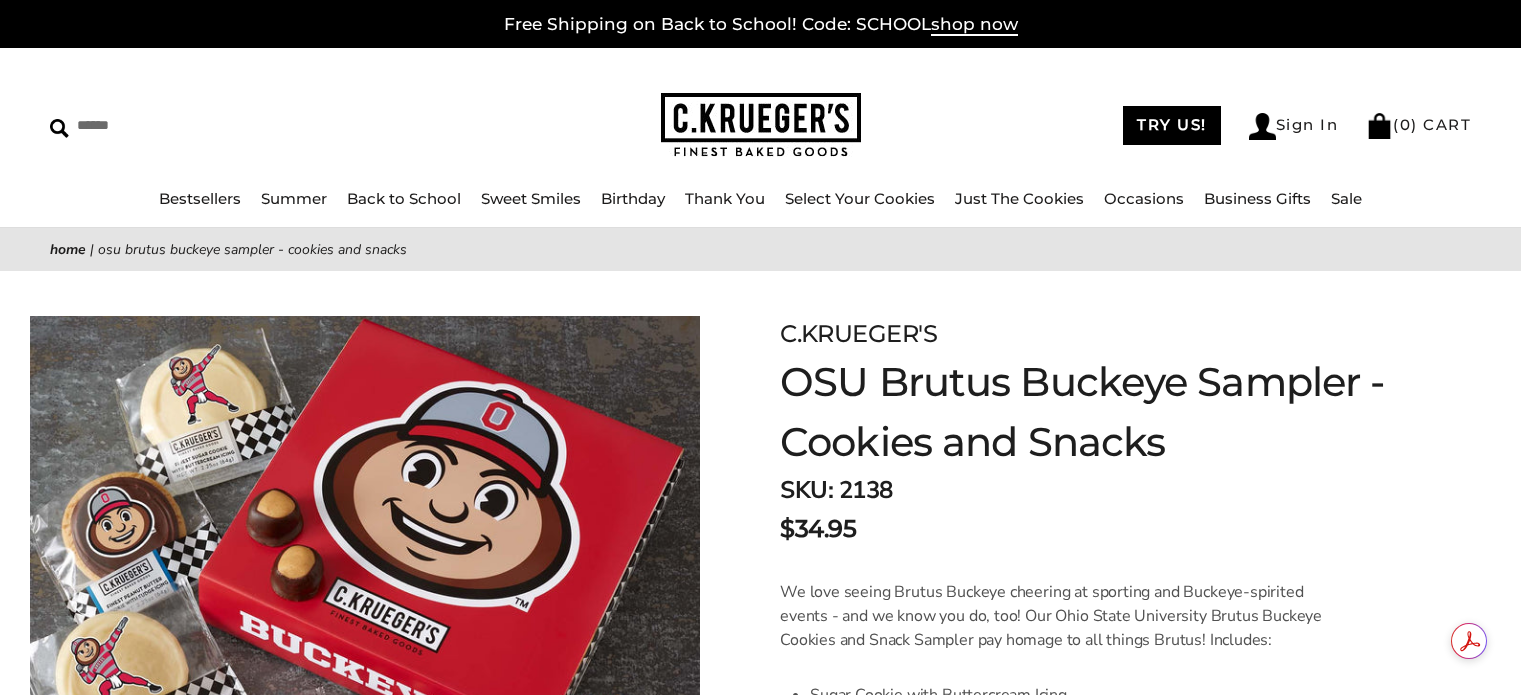 scroll, scrollTop: 0, scrollLeft: 0, axis: both 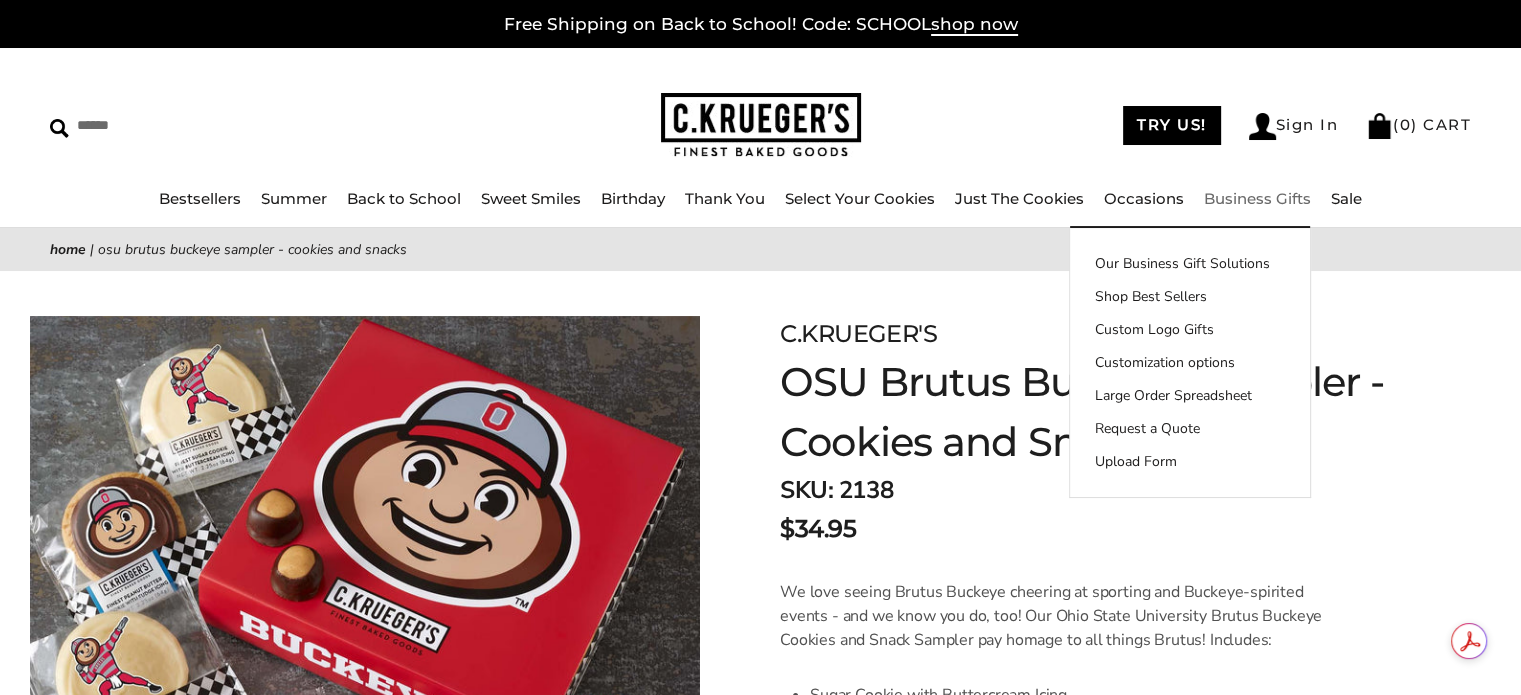 drag, startPoint x: 1399, startPoint y: 127, endPoint x: 1401, endPoint y: 144, distance: 17.117243 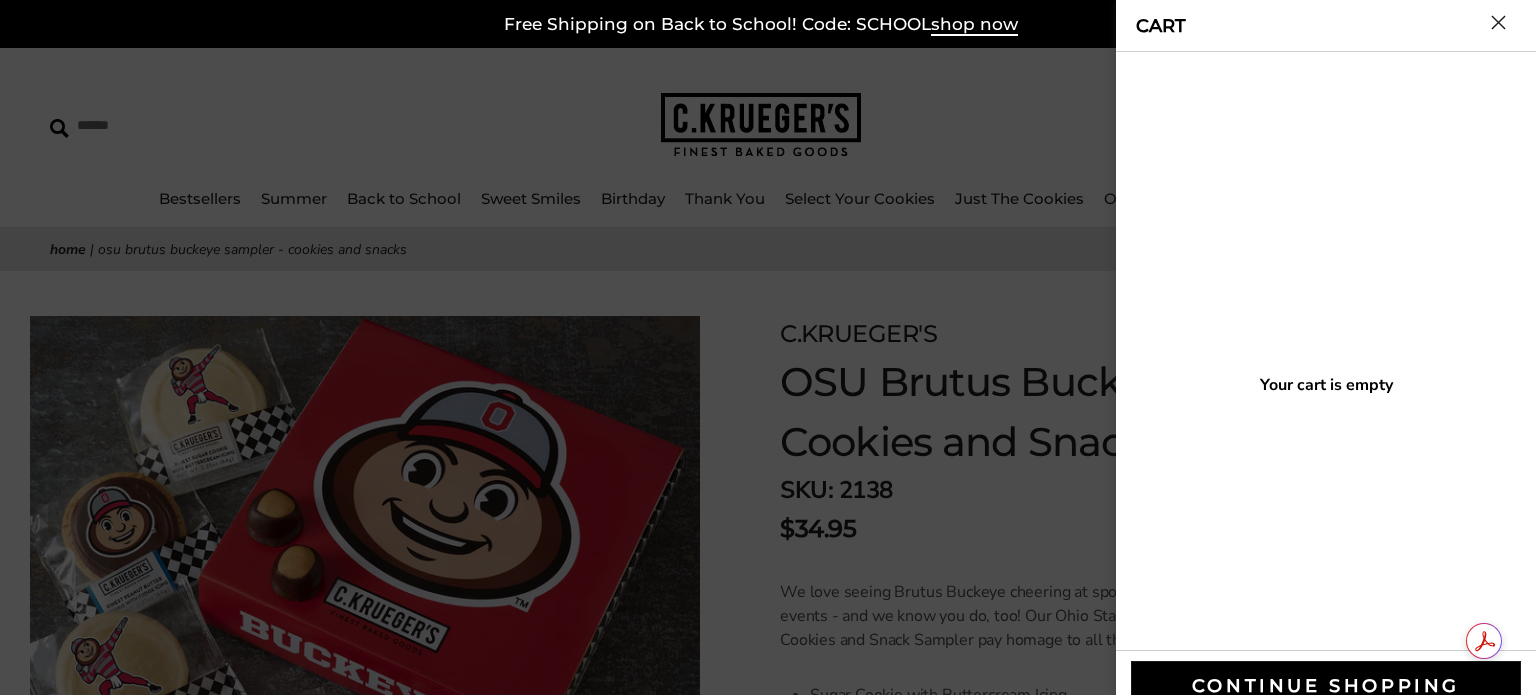click at bounding box center [1498, 22] 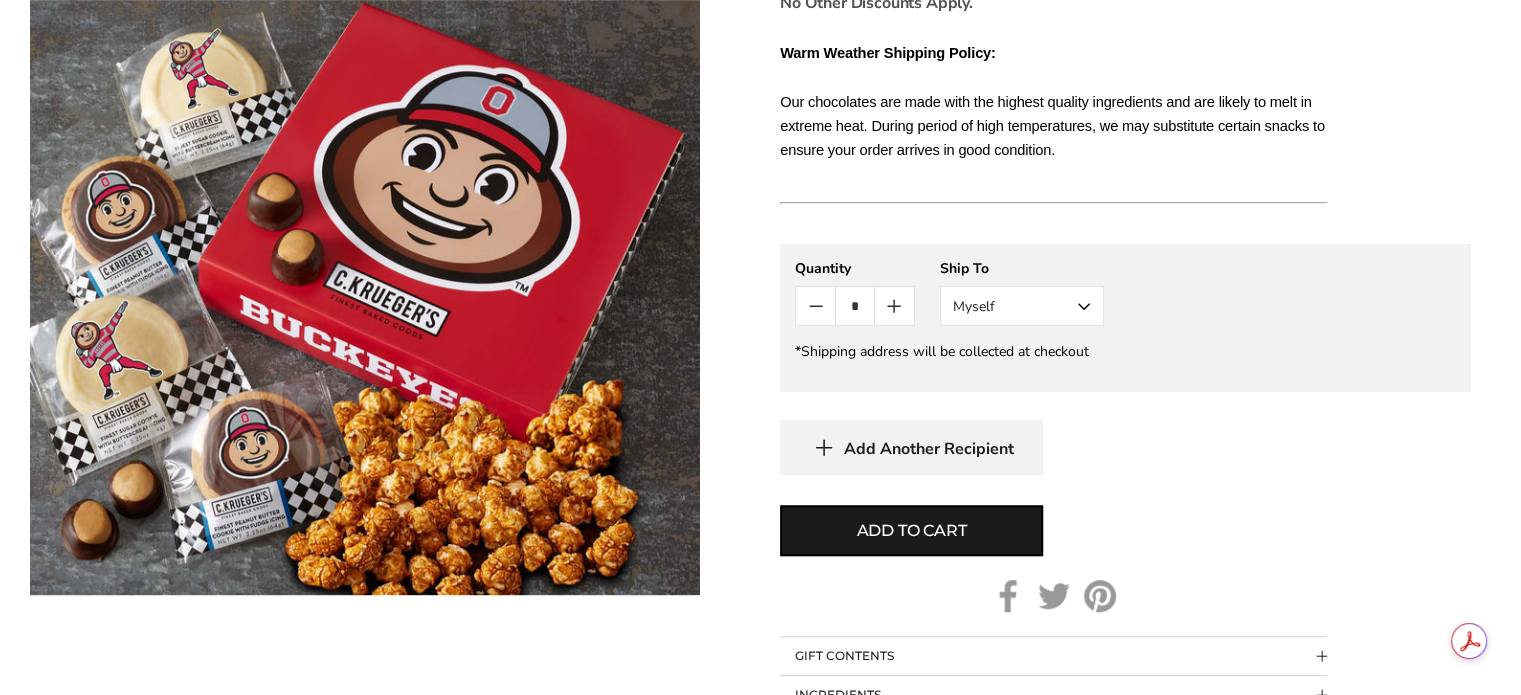 scroll, scrollTop: 900, scrollLeft: 0, axis: vertical 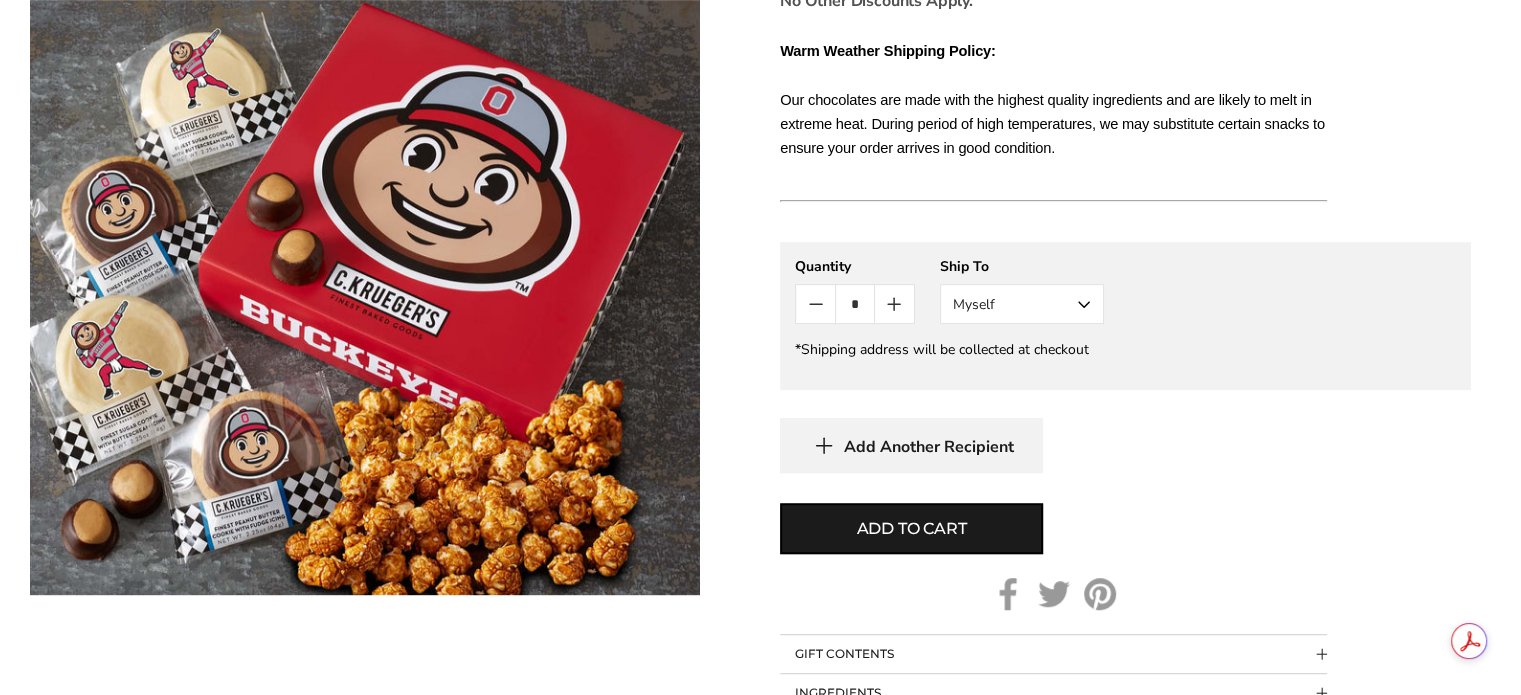 click on "Myself" at bounding box center [1022, 304] 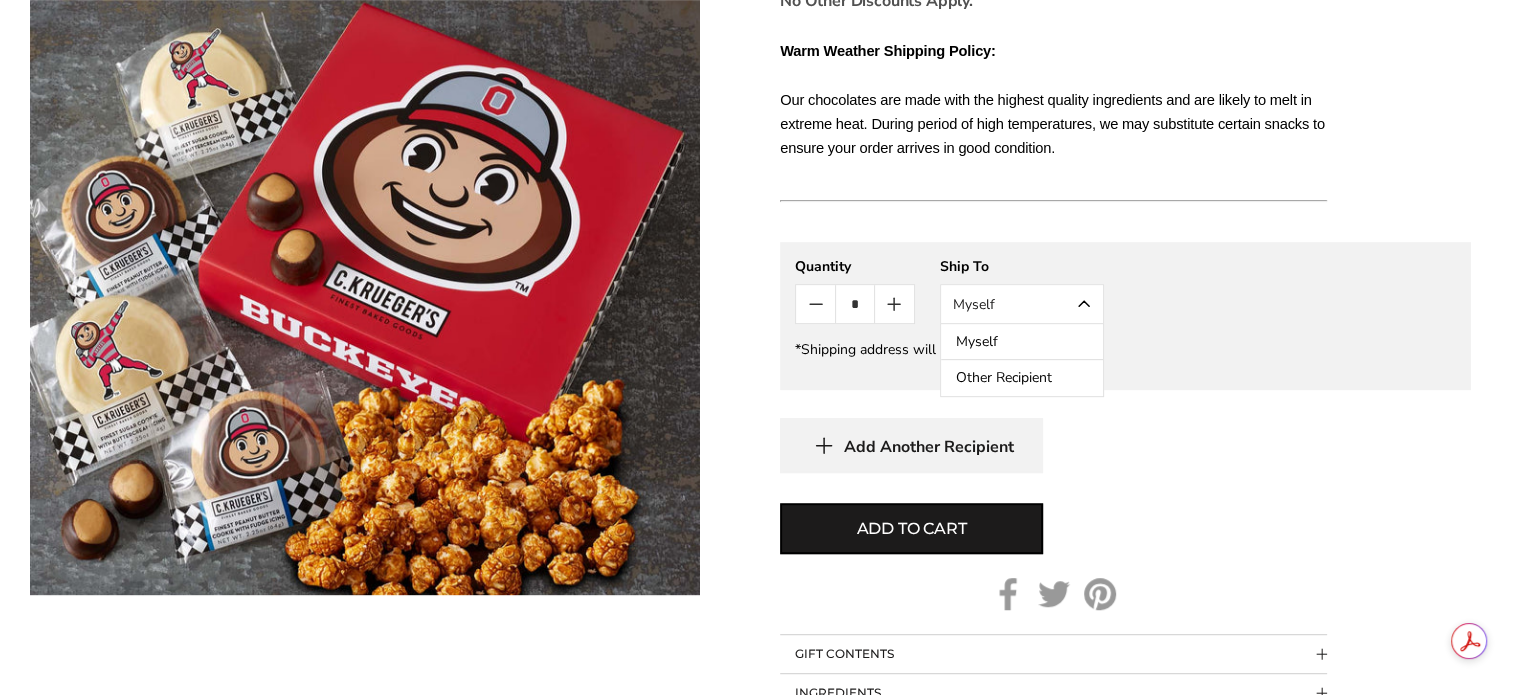 click on "Other Recipient" at bounding box center [1022, 378] 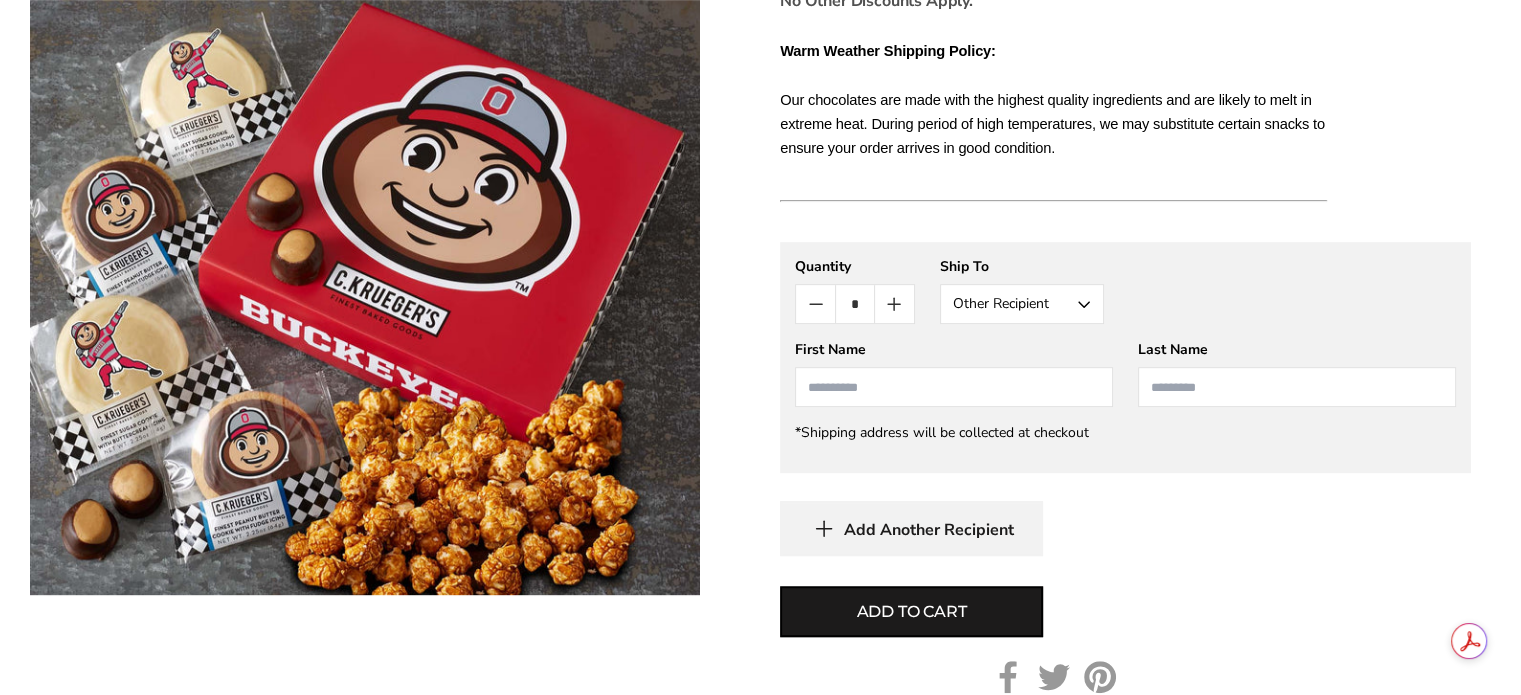 click at bounding box center [954, 387] 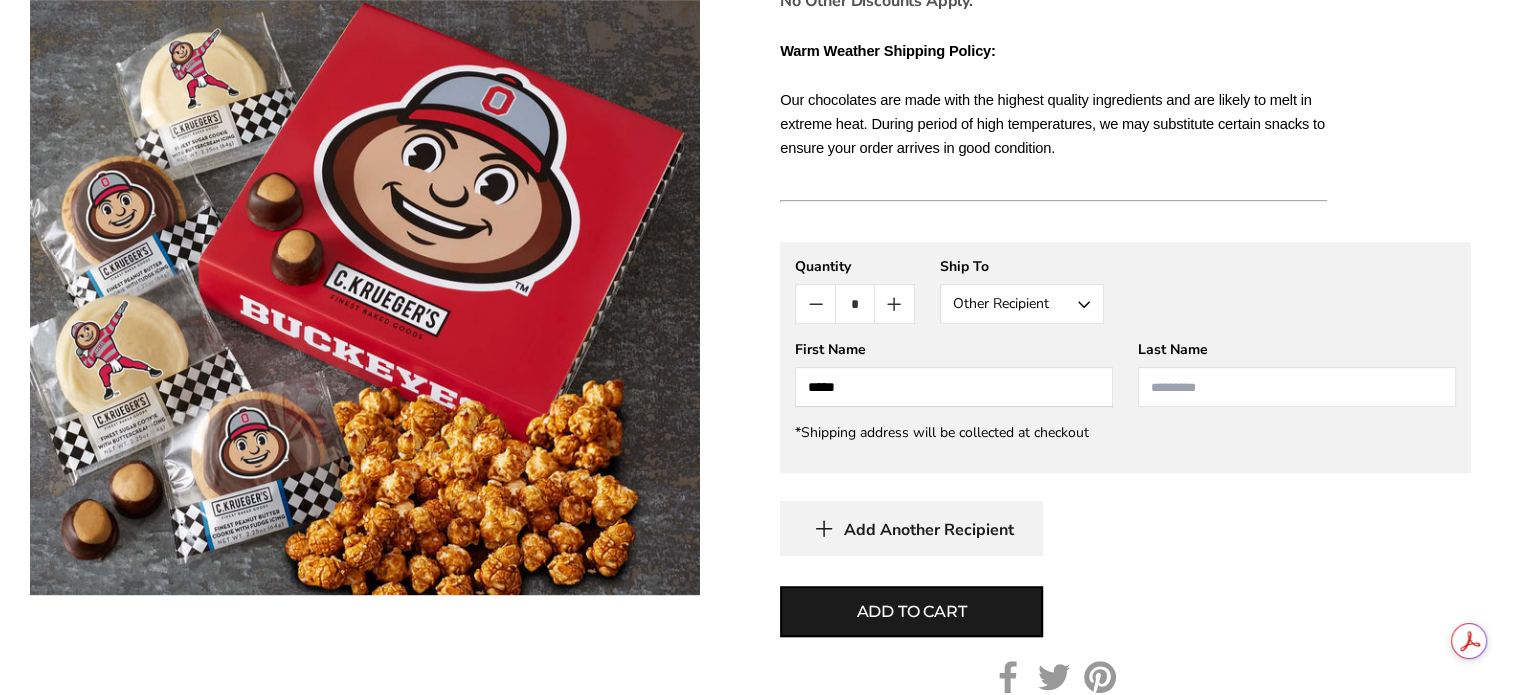 type on "*****" 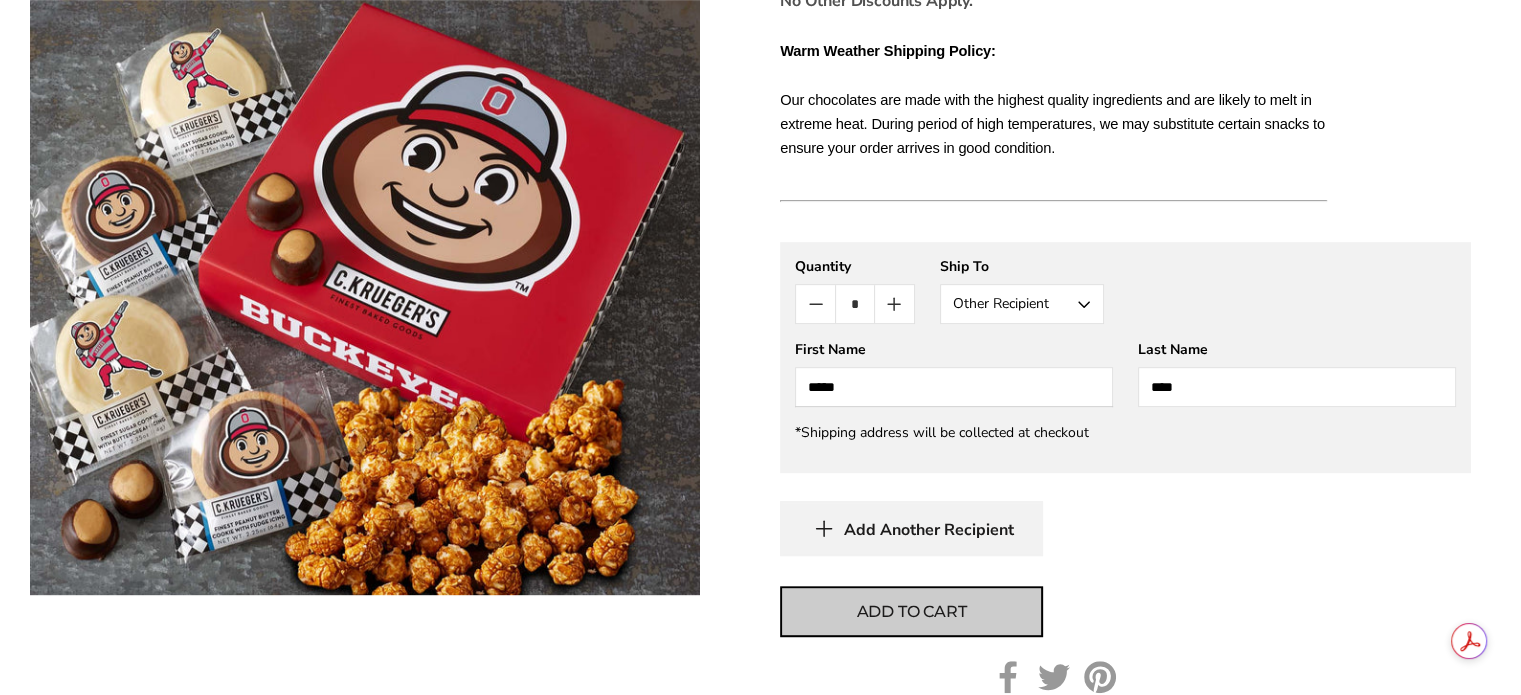 type on "****" 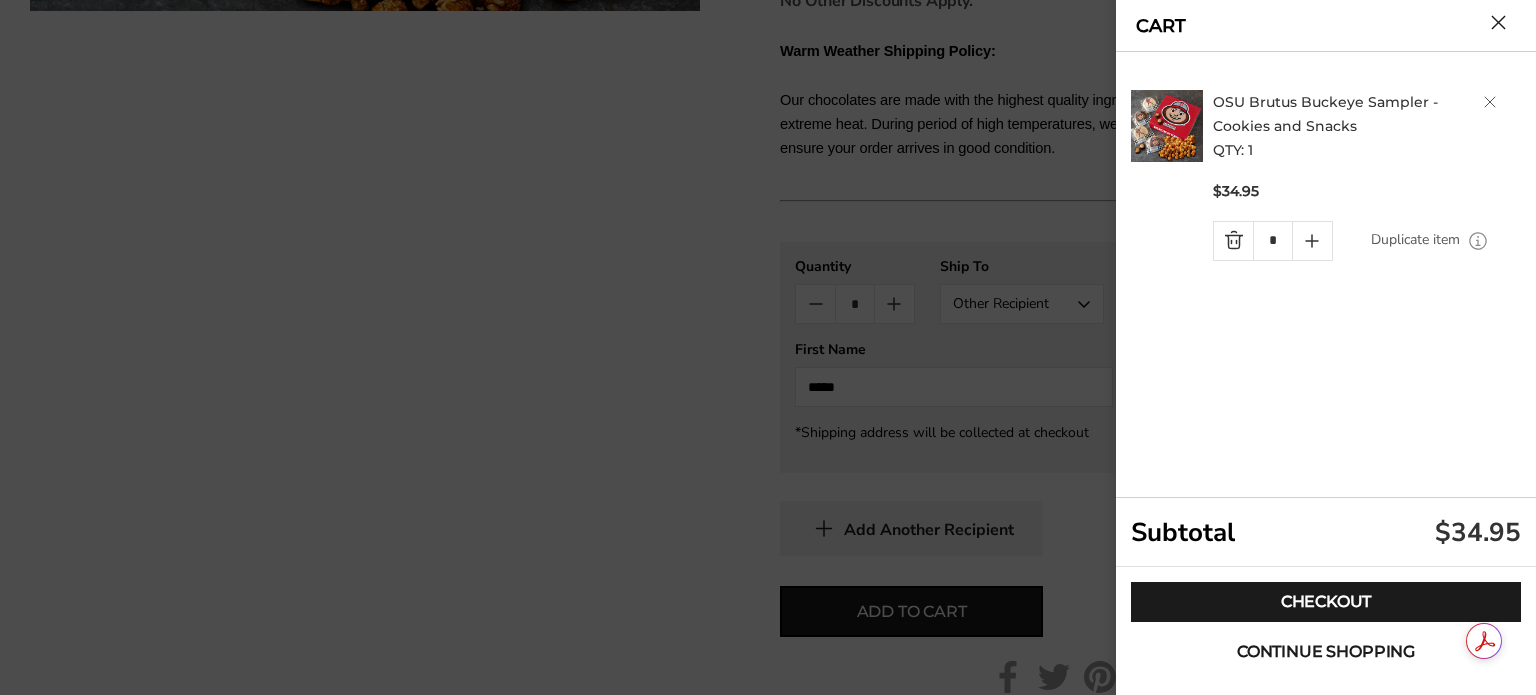 click on "Continue shopping" at bounding box center [1326, 652] 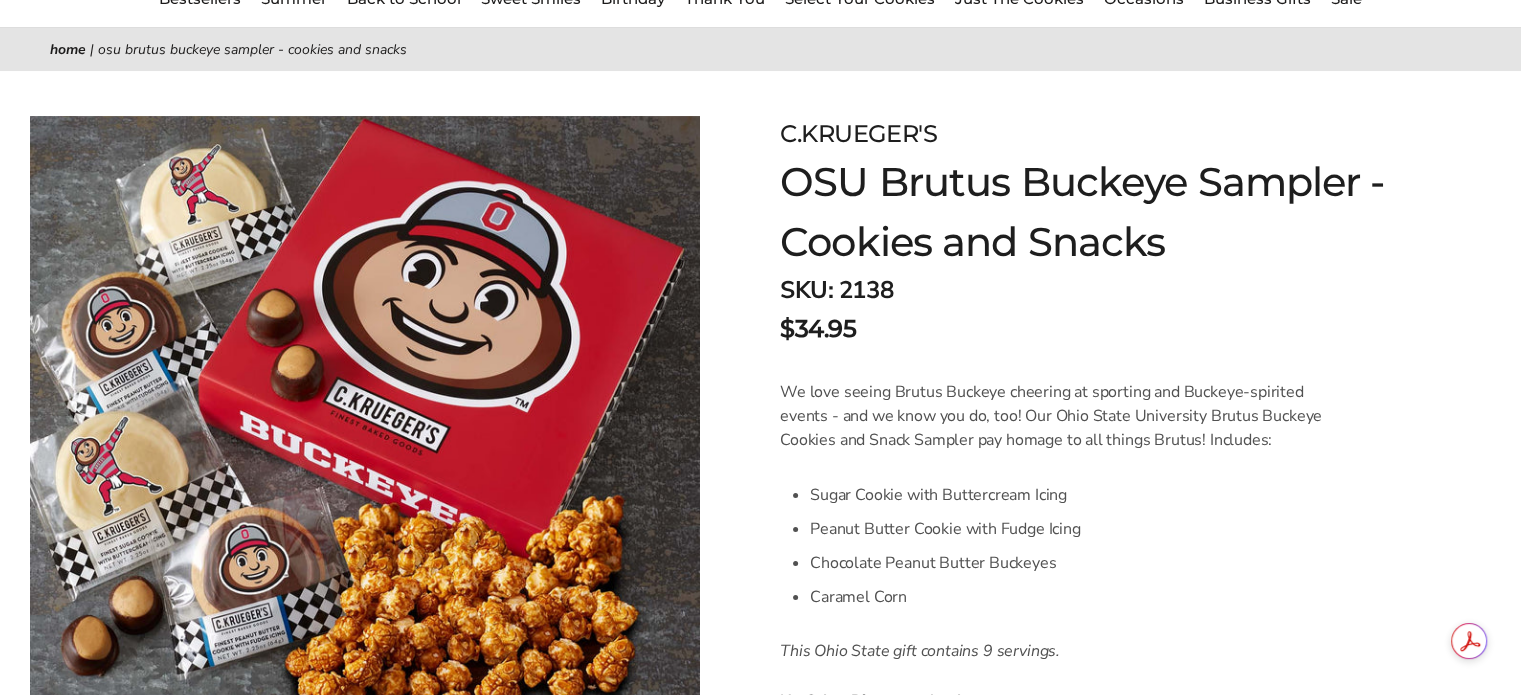 scroll, scrollTop: 300, scrollLeft: 0, axis: vertical 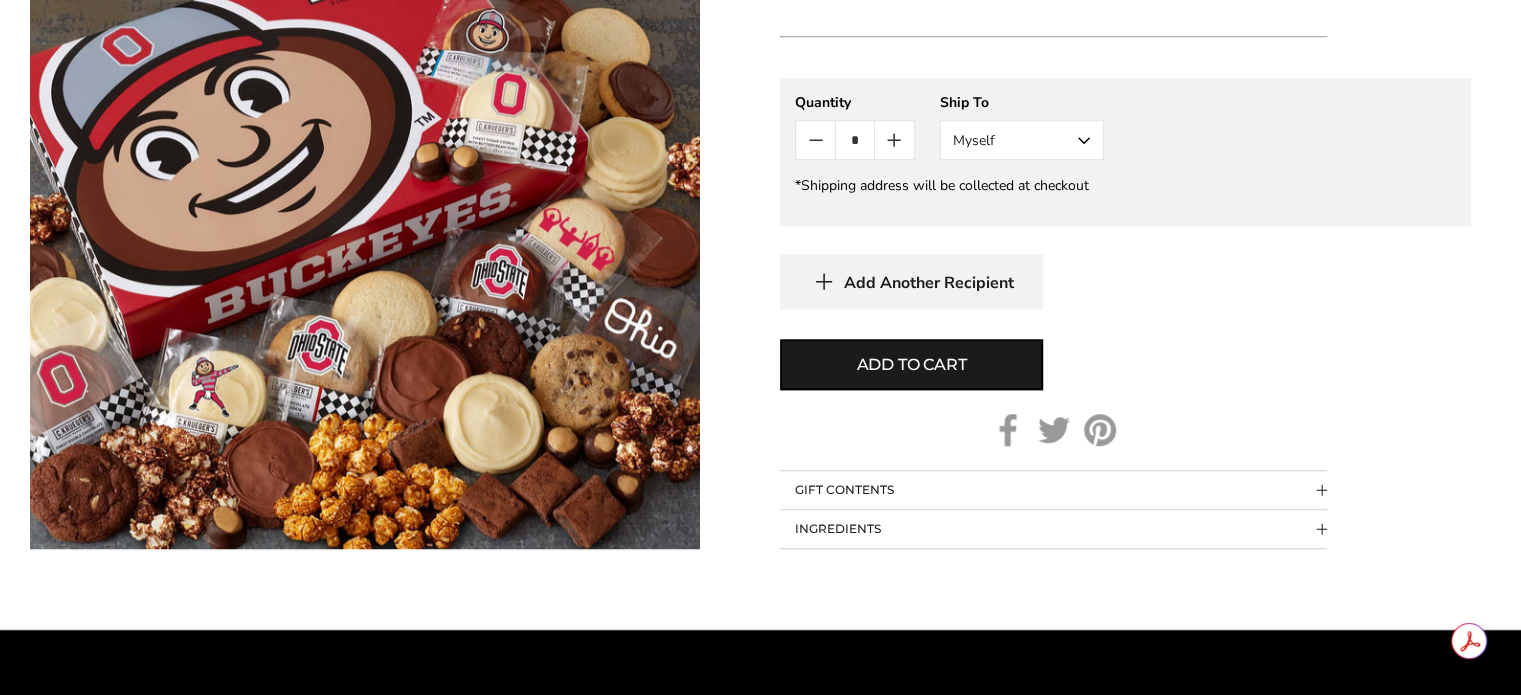 click at bounding box center [1321, 490] 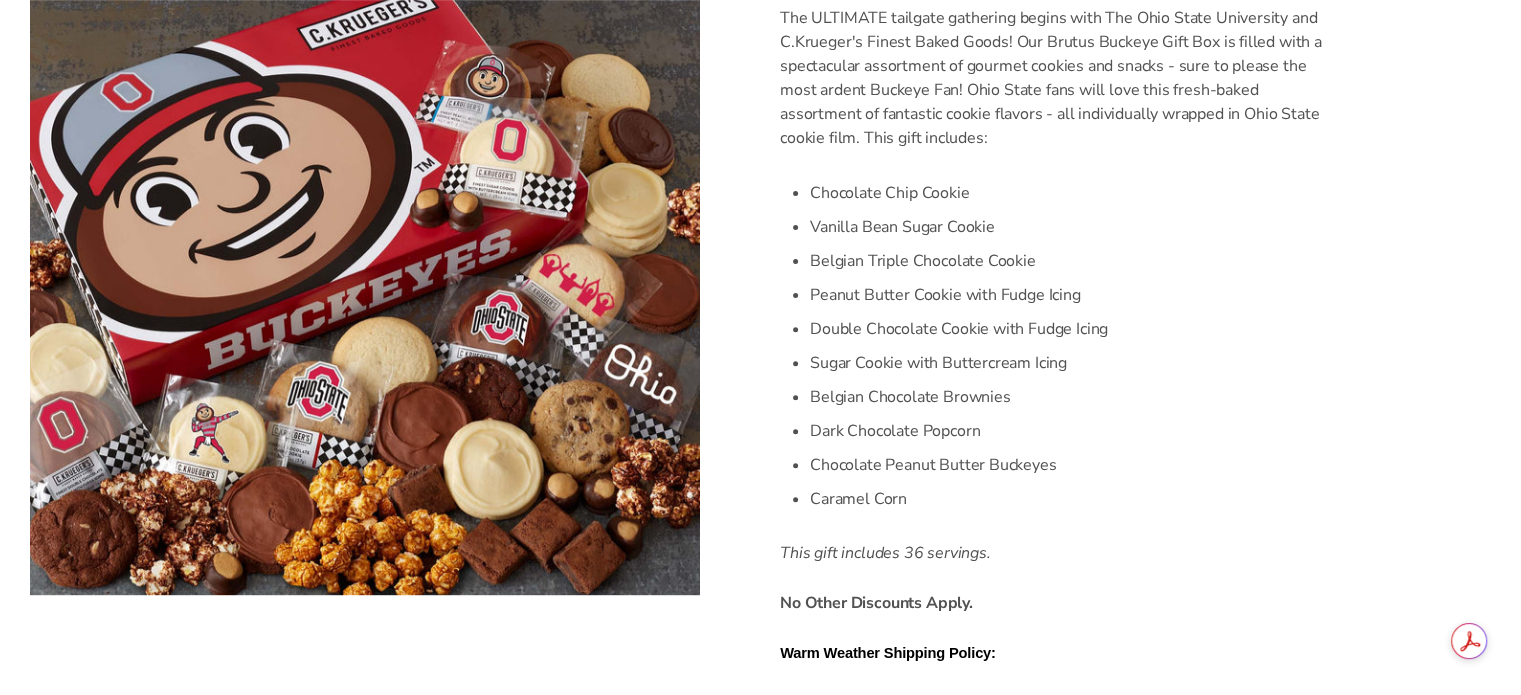 scroll, scrollTop: 600, scrollLeft: 0, axis: vertical 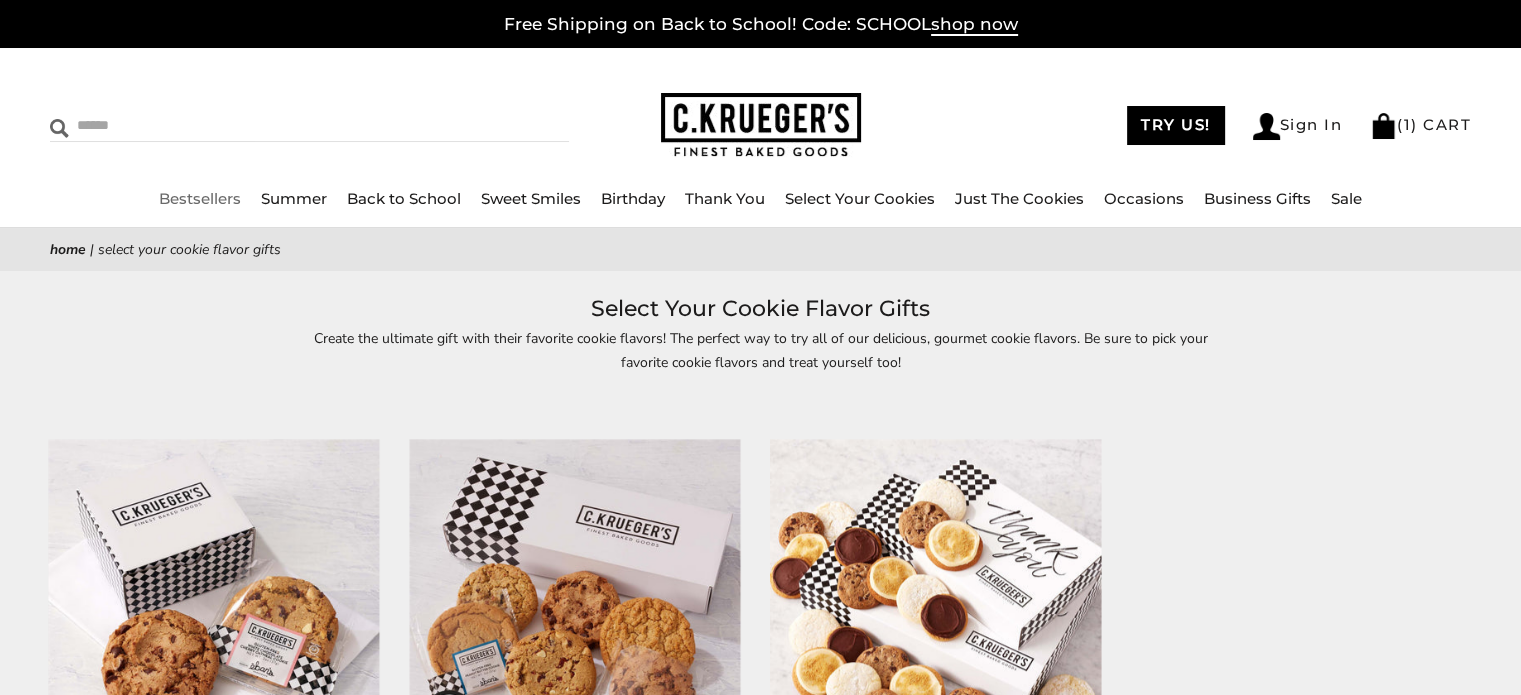 click at bounding box center [218, 125] 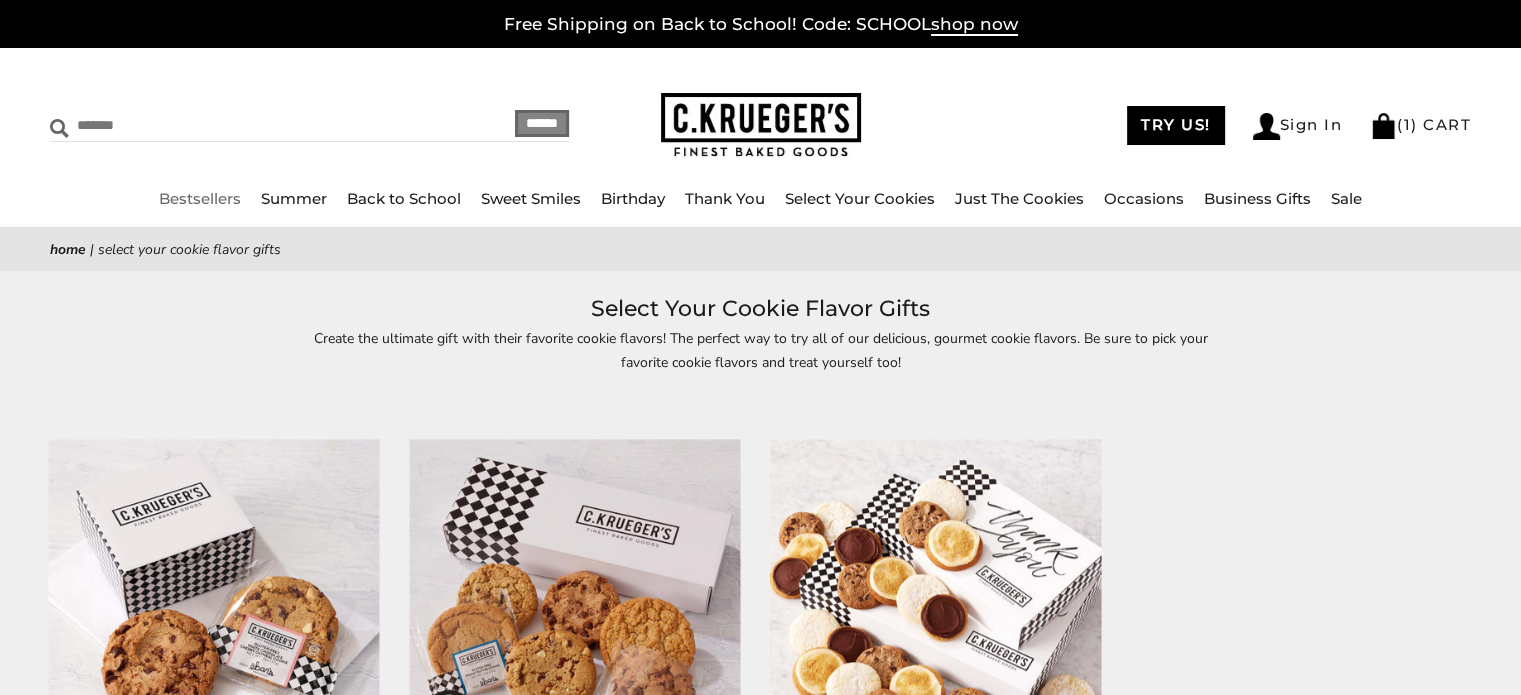 type on "*******" 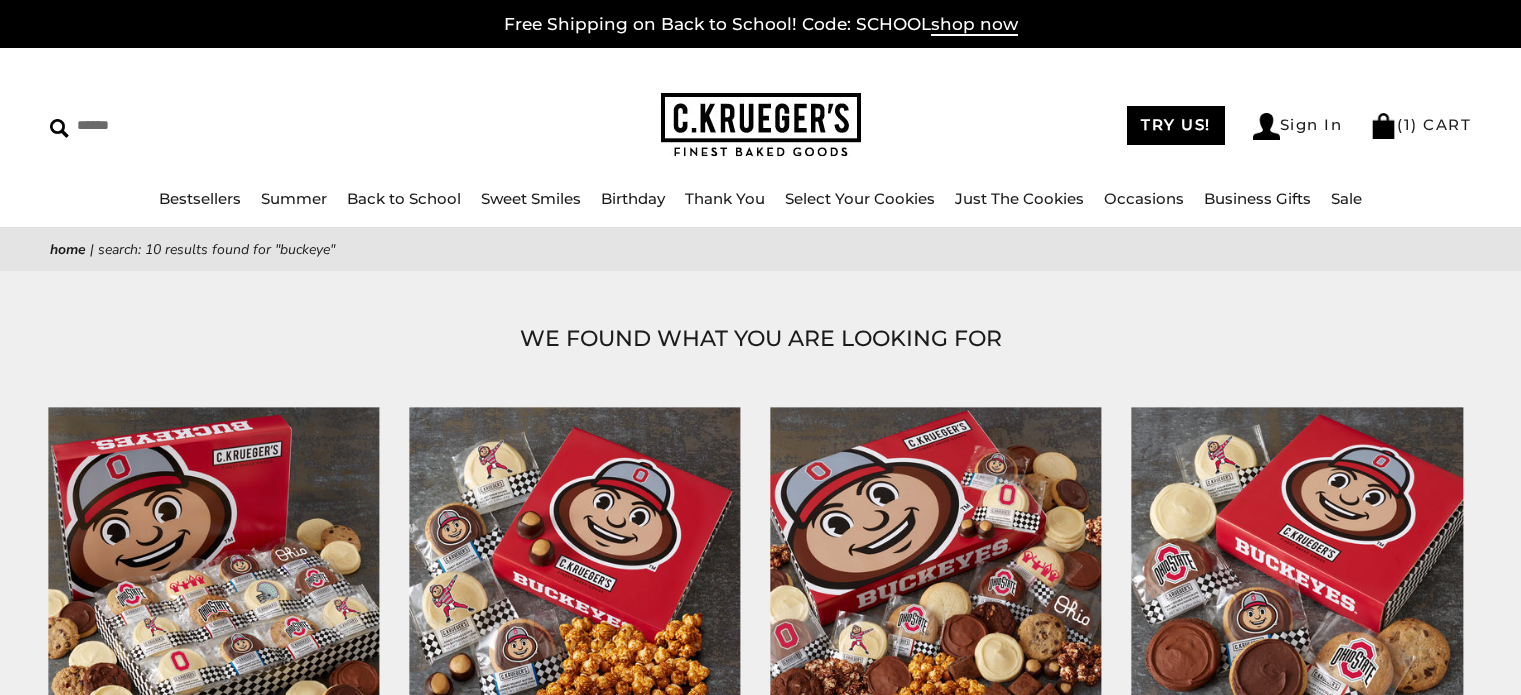 scroll, scrollTop: 0, scrollLeft: 0, axis: both 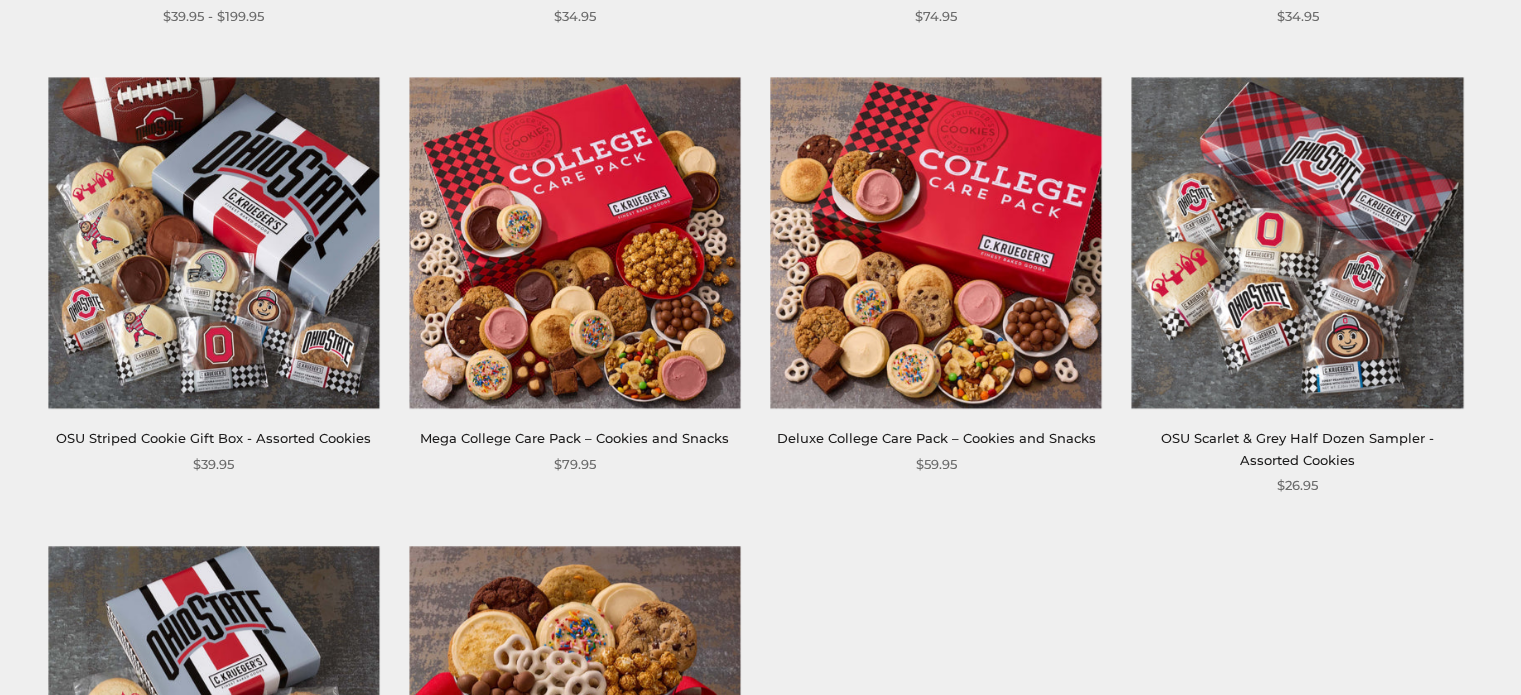 click at bounding box center (935, 242) 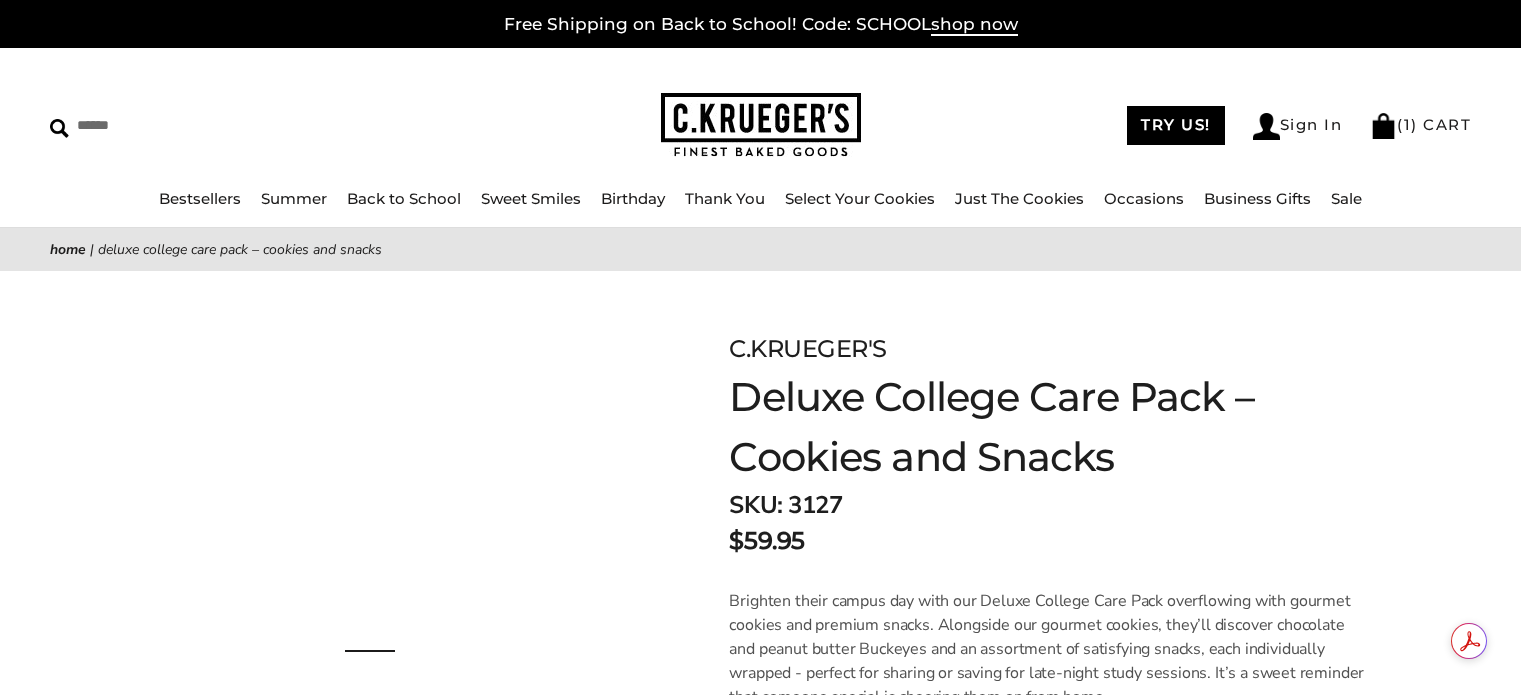 scroll, scrollTop: 0, scrollLeft: 0, axis: both 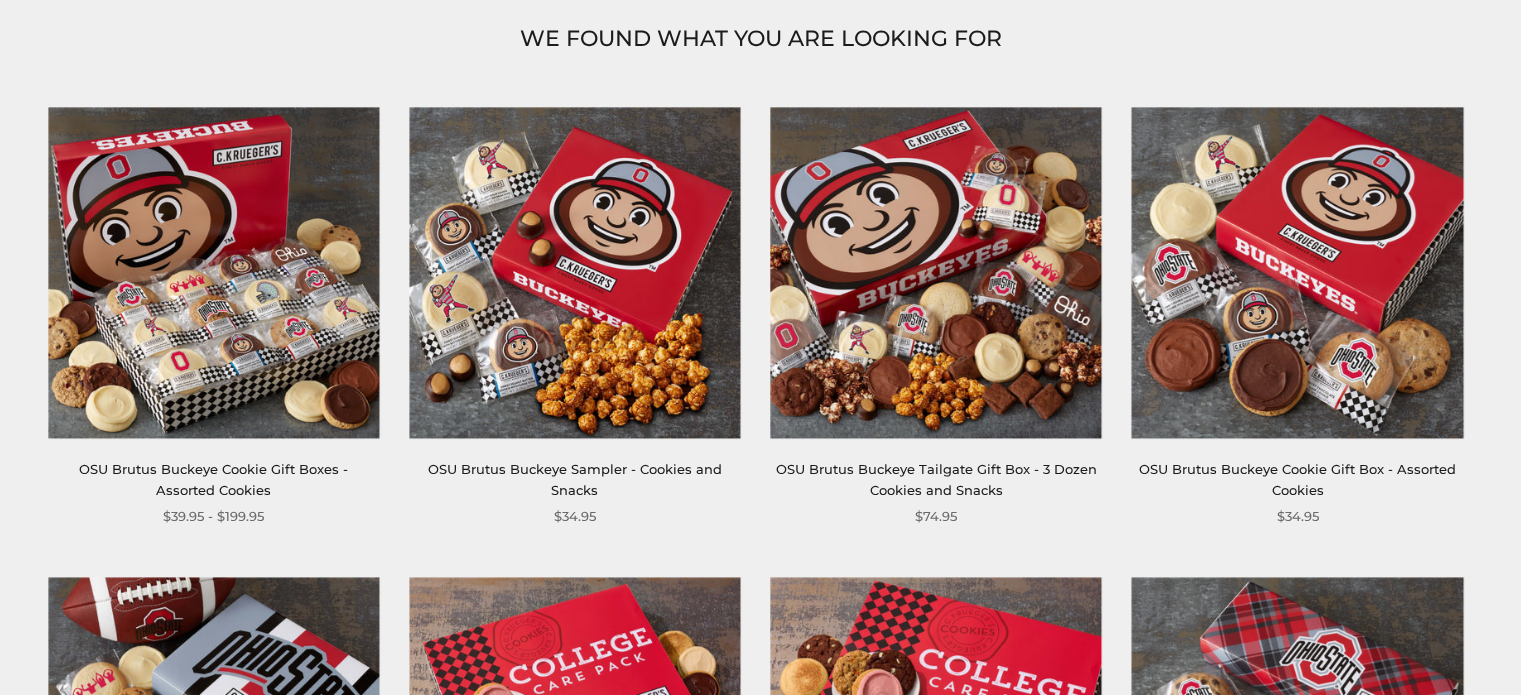 drag, startPoint x: 624, startPoint y: 335, endPoint x: 652, endPoint y: 360, distance: 37.536648 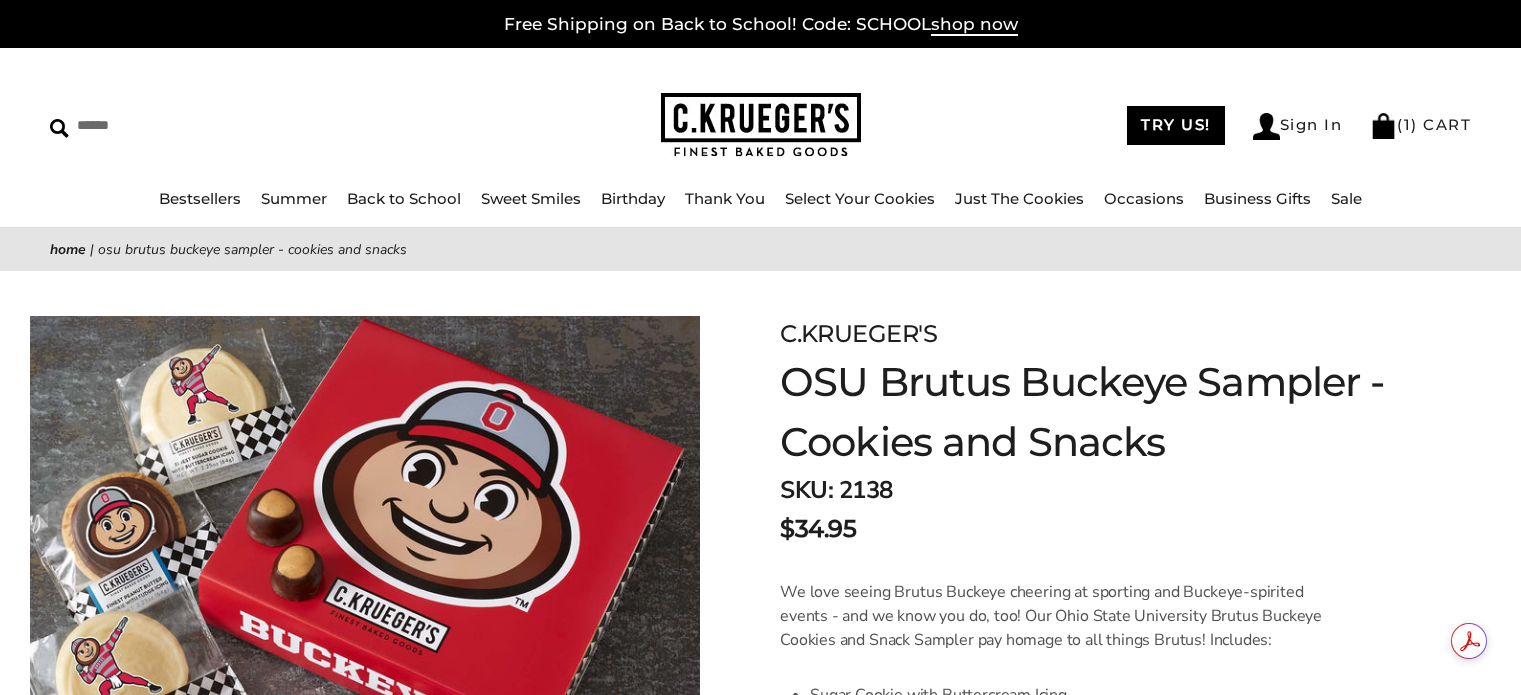 scroll, scrollTop: 0, scrollLeft: 0, axis: both 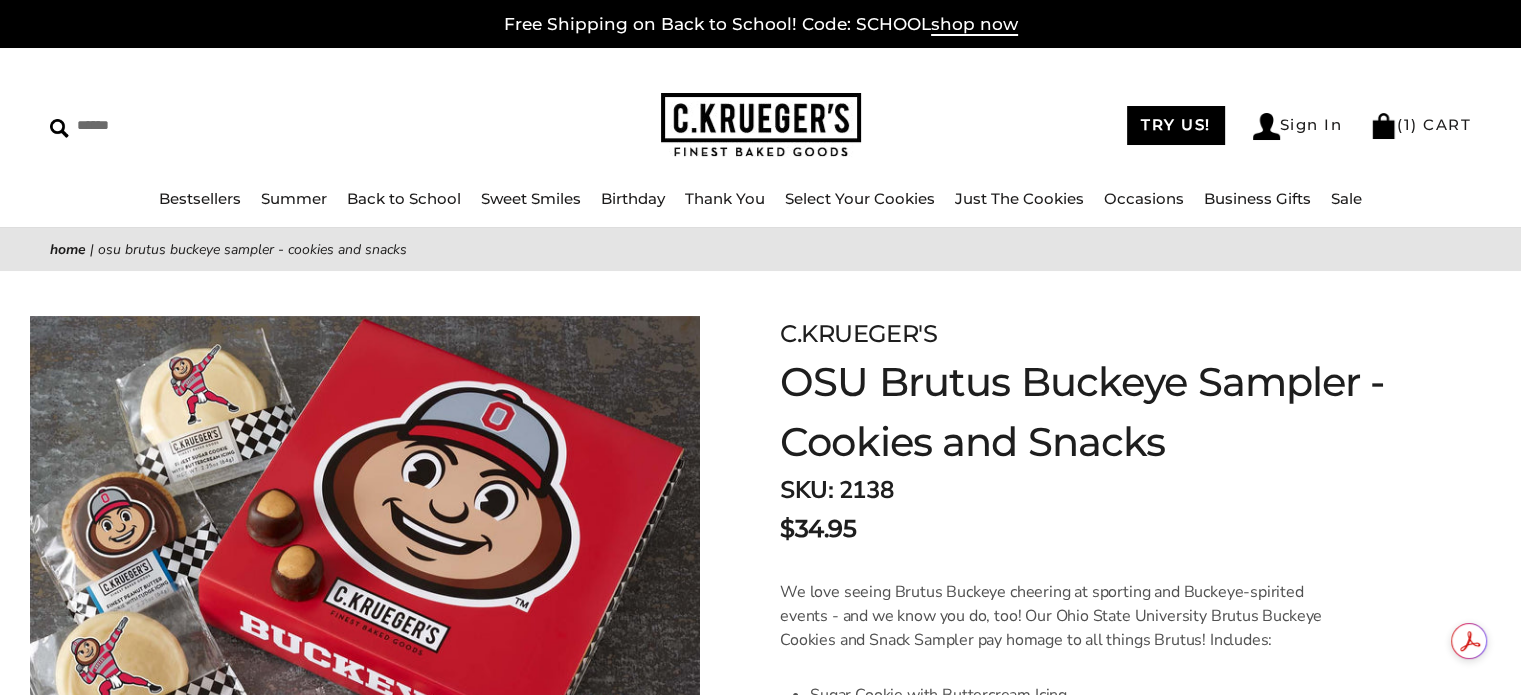 drag, startPoint x: 1437, startPoint y: 127, endPoint x: 1399, endPoint y: 203, distance: 84.97058 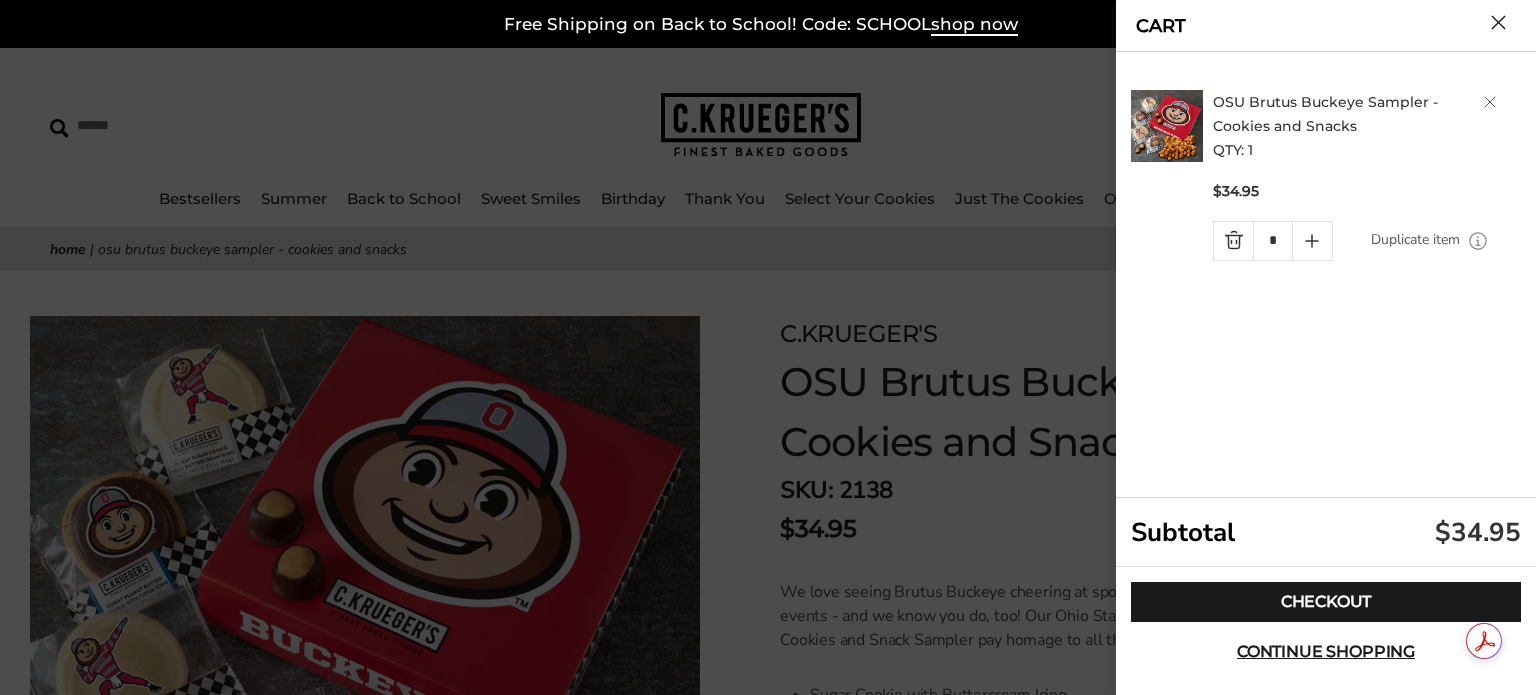 click on "OSU Brutus Buckeye Sampler - Cookies and Snacks
QTY: 1
$34.95
*
Duplicate item" at bounding box center (1329, 275) 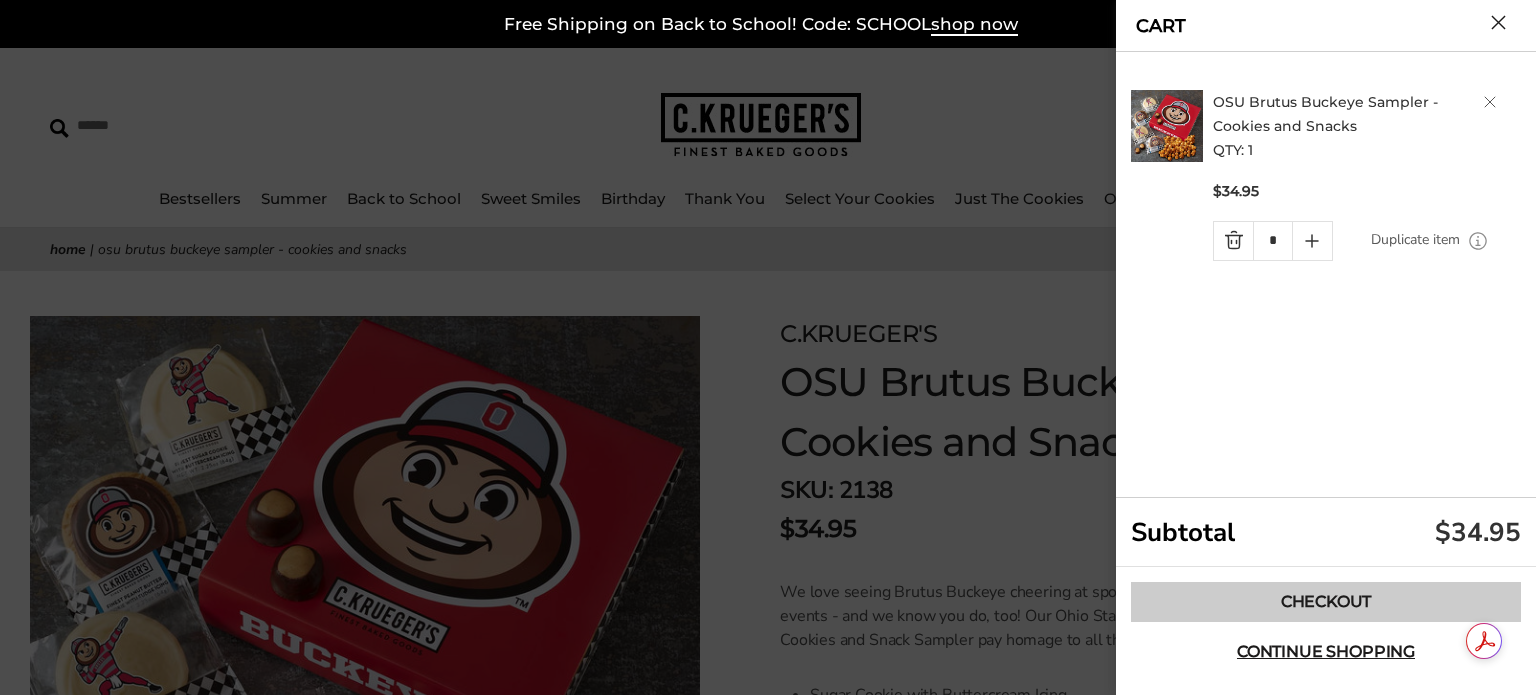 click on "Checkout" at bounding box center (1326, 602) 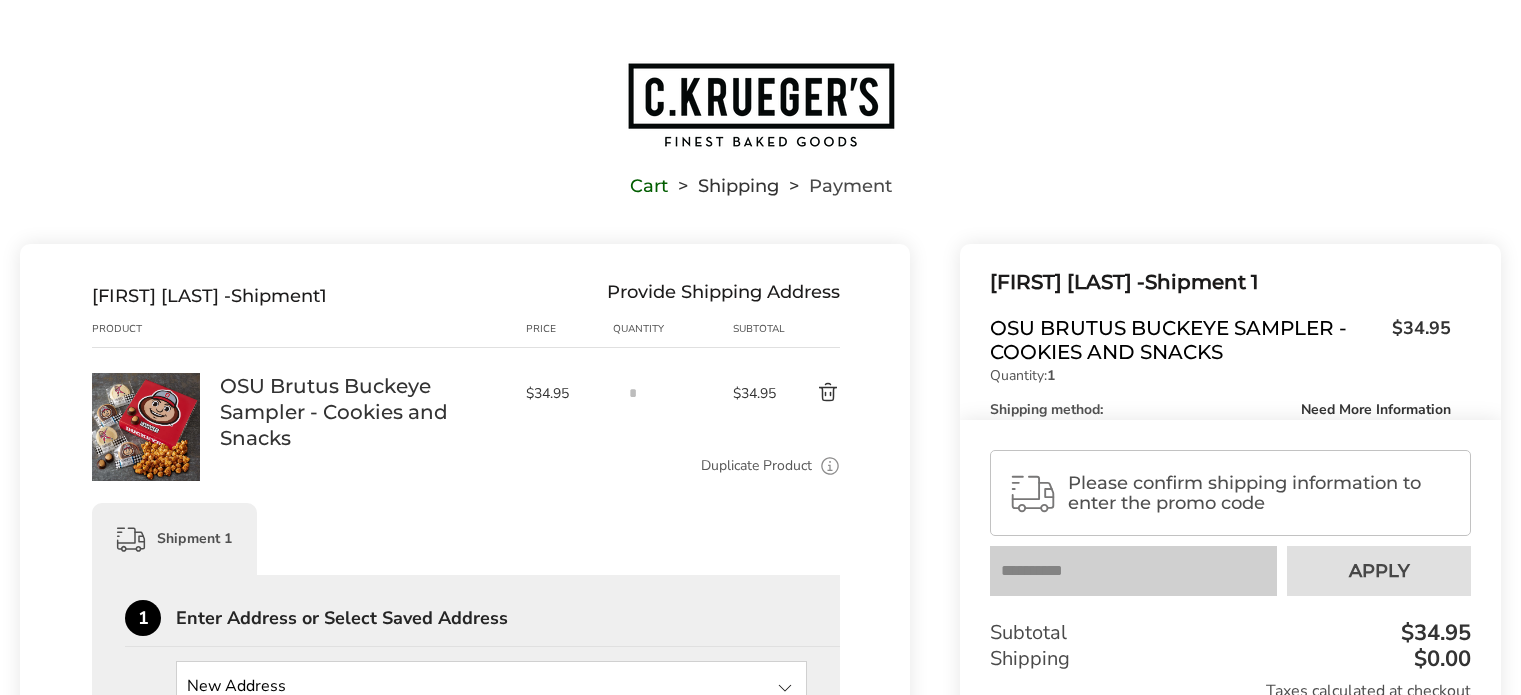 scroll, scrollTop: 0, scrollLeft: 0, axis: both 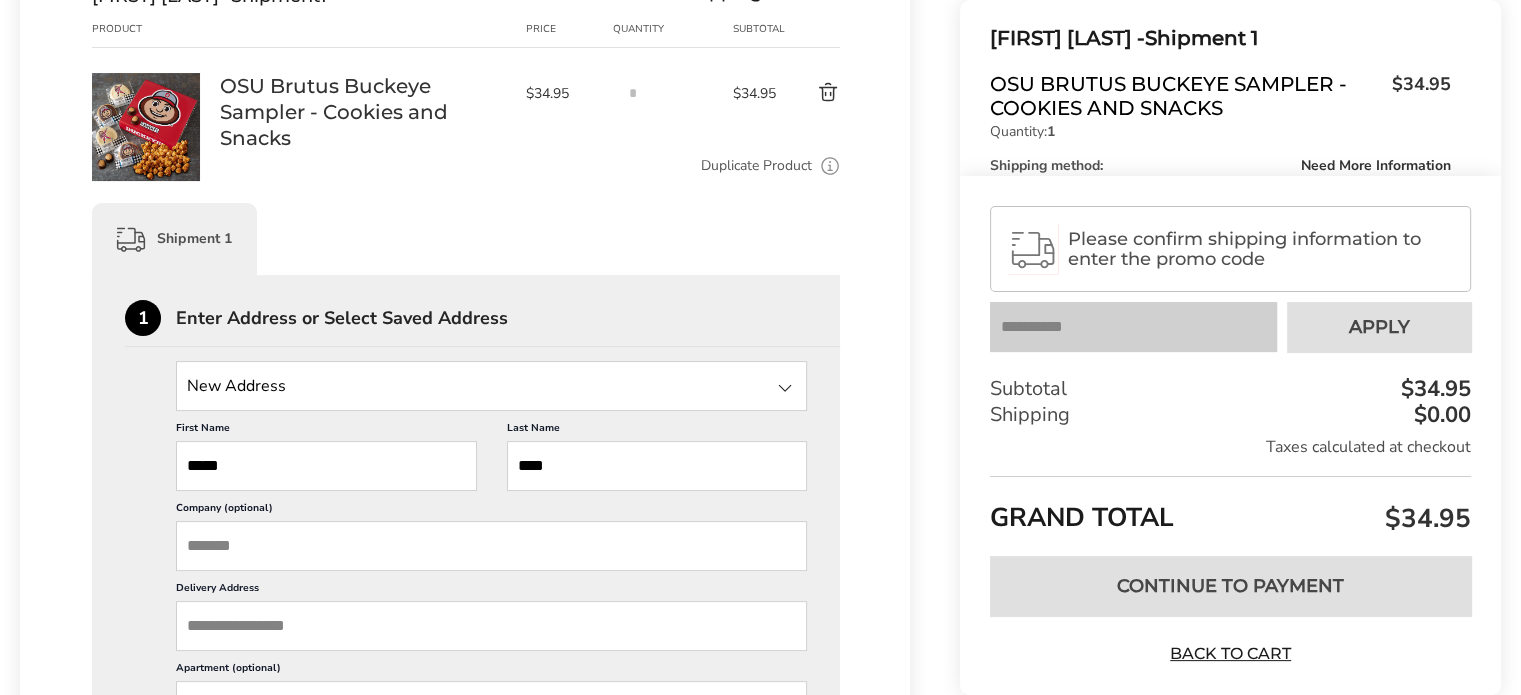 click at bounding box center [491, 386] 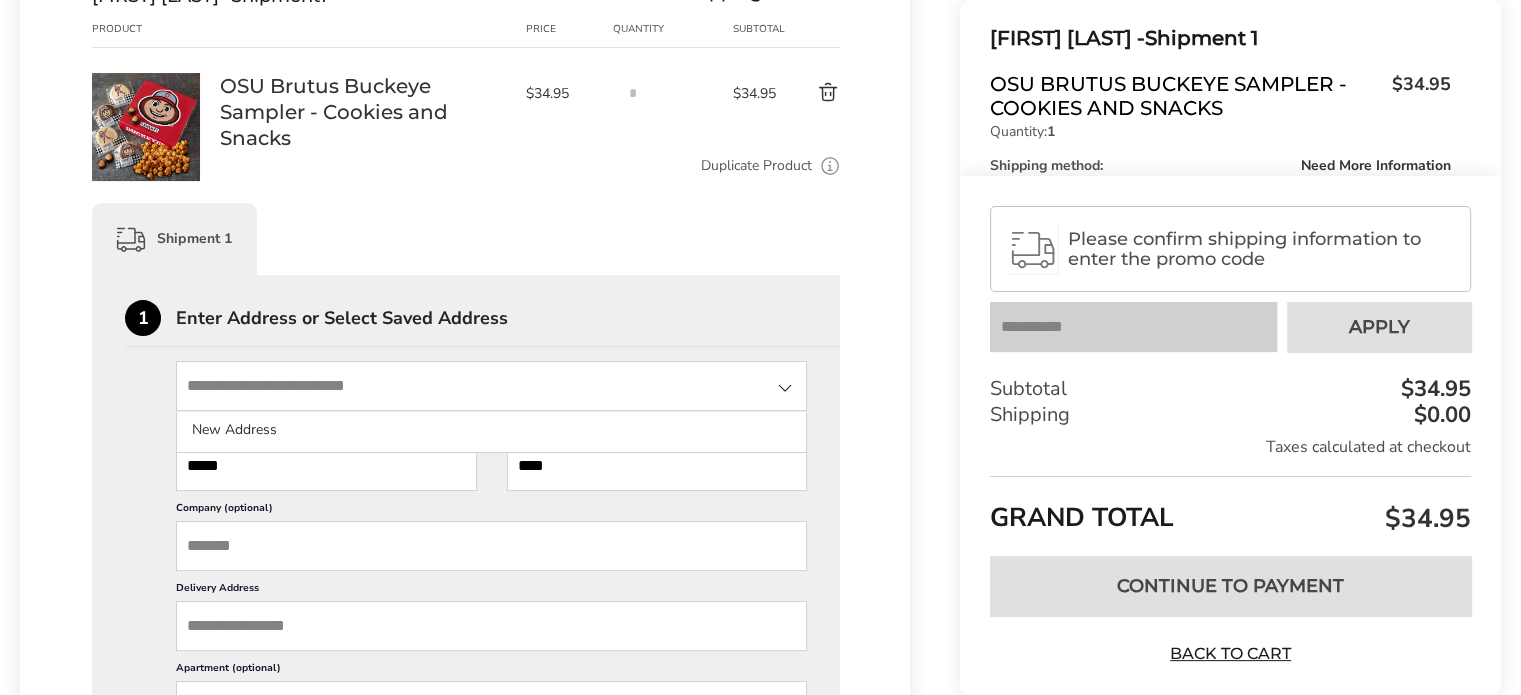 click at bounding box center (491, 386) 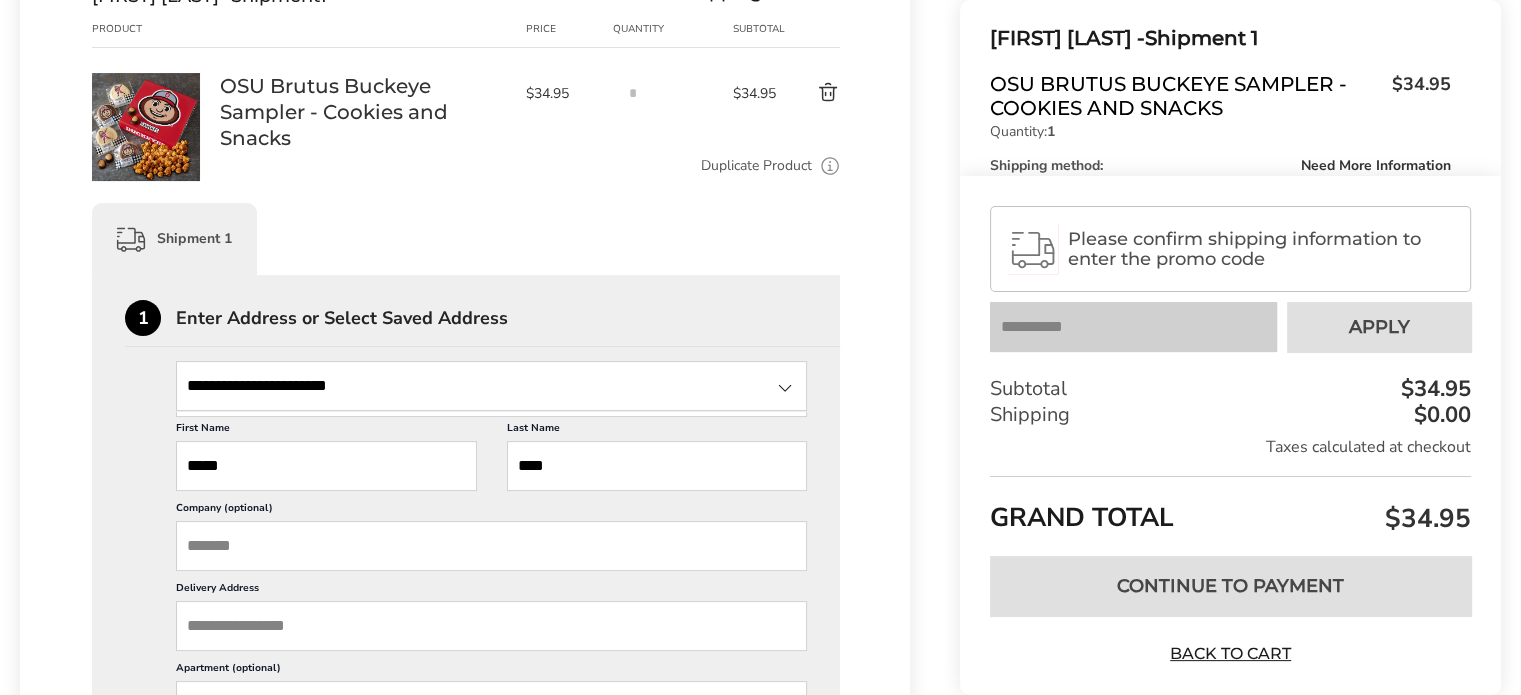 type on "**********" 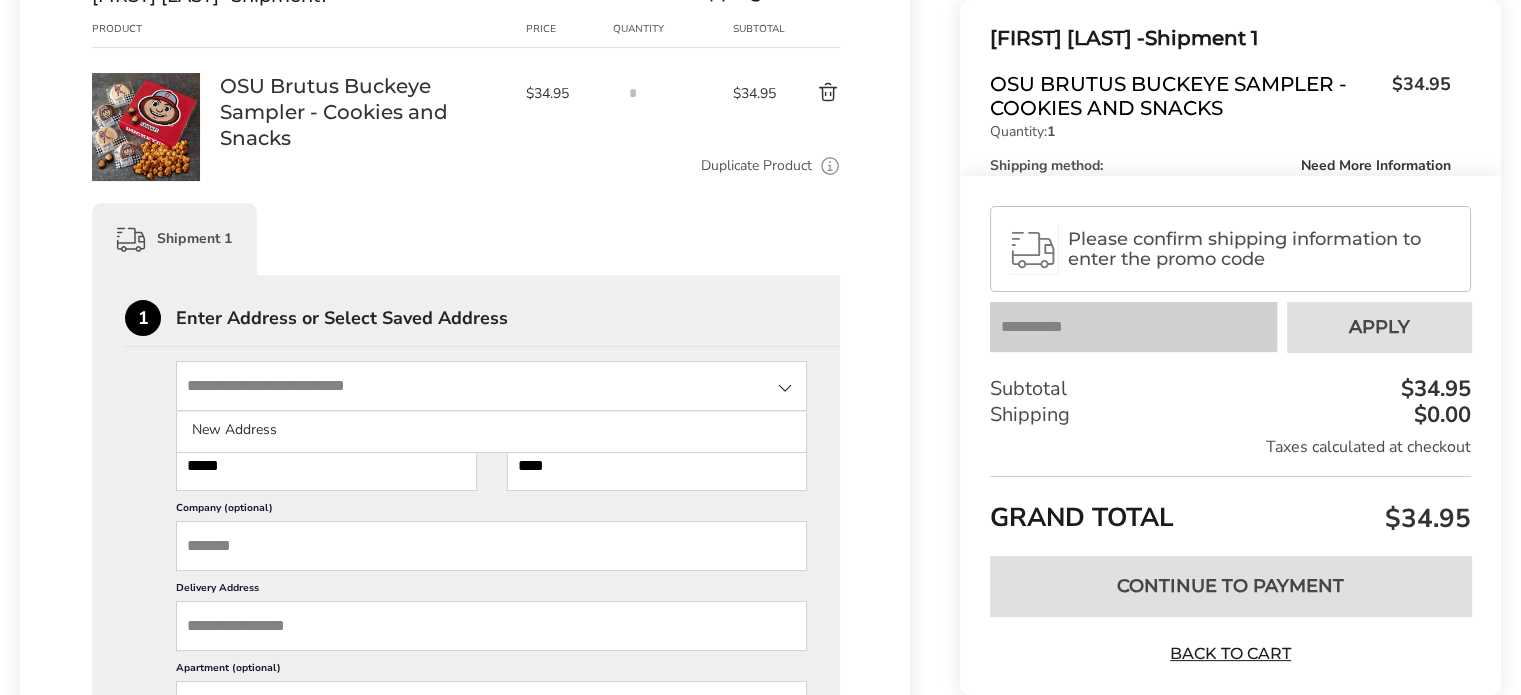 click at bounding box center [785, 388] 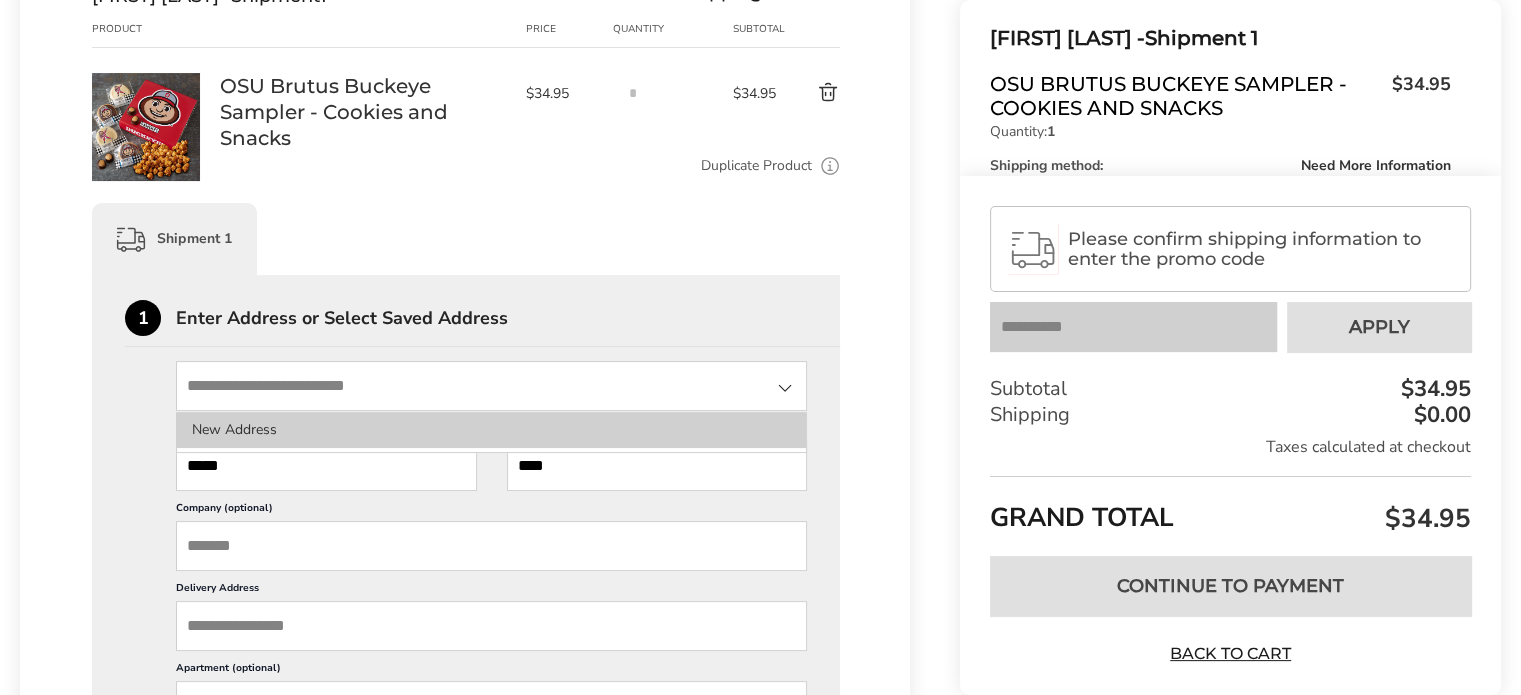 click on "New Address" 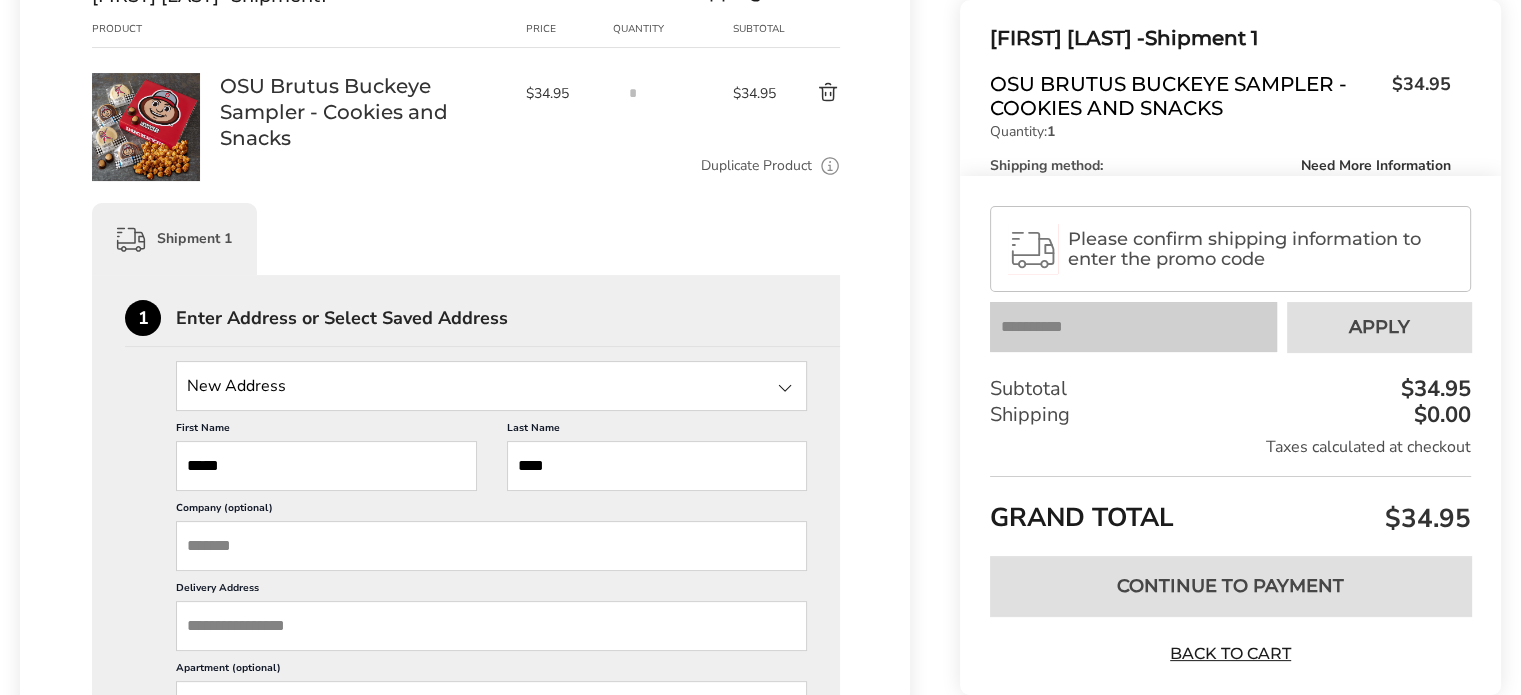 click at bounding box center (491, 386) 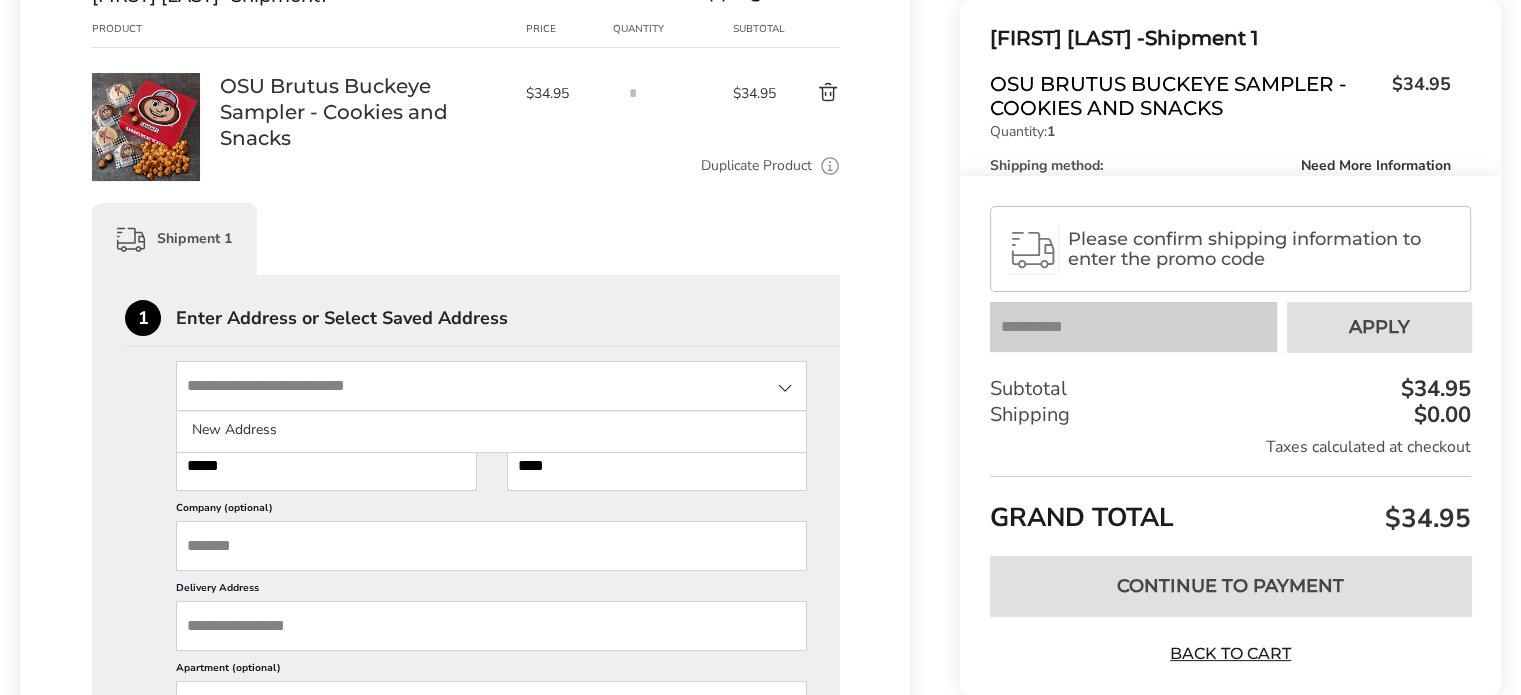 paste on "**********" 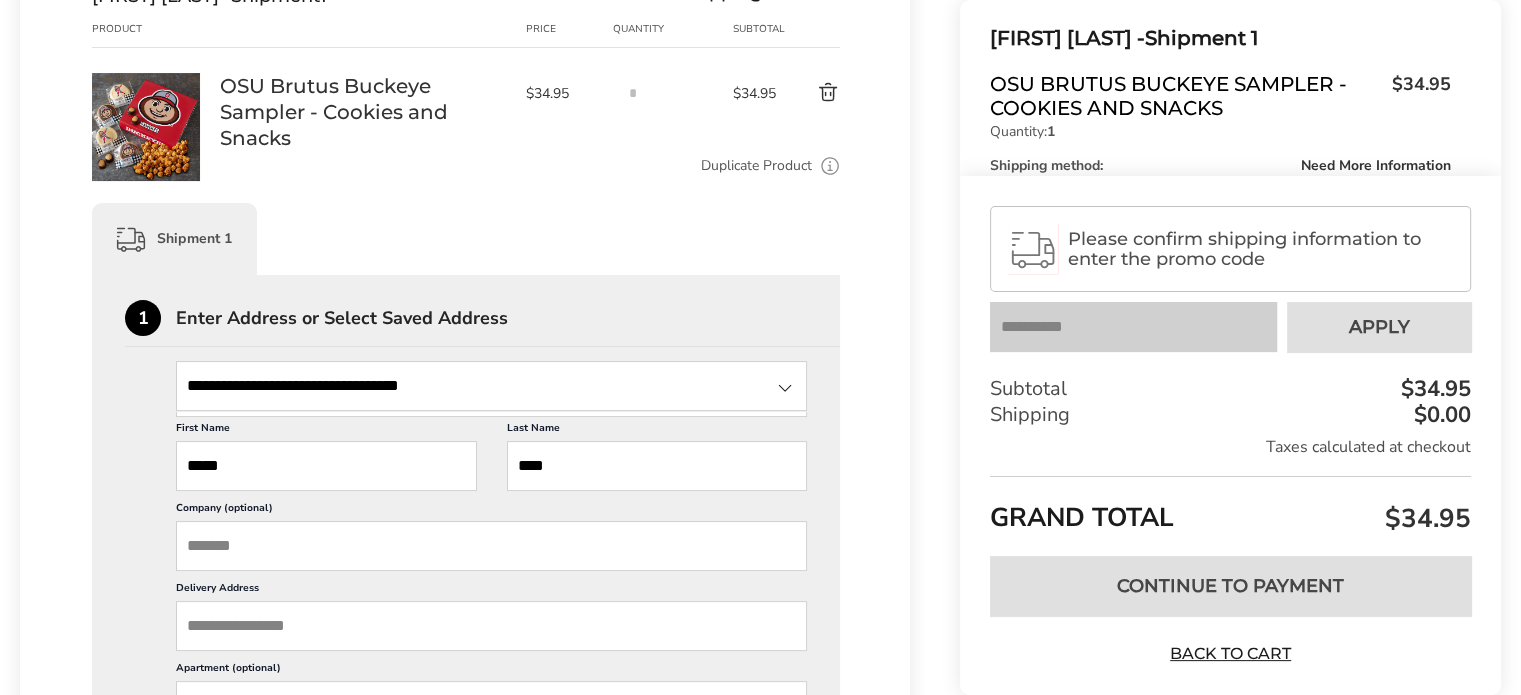 drag, startPoint x: 171, startPoint y: 381, endPoint x: 0, endPoint y: 376, distance: 171.07309 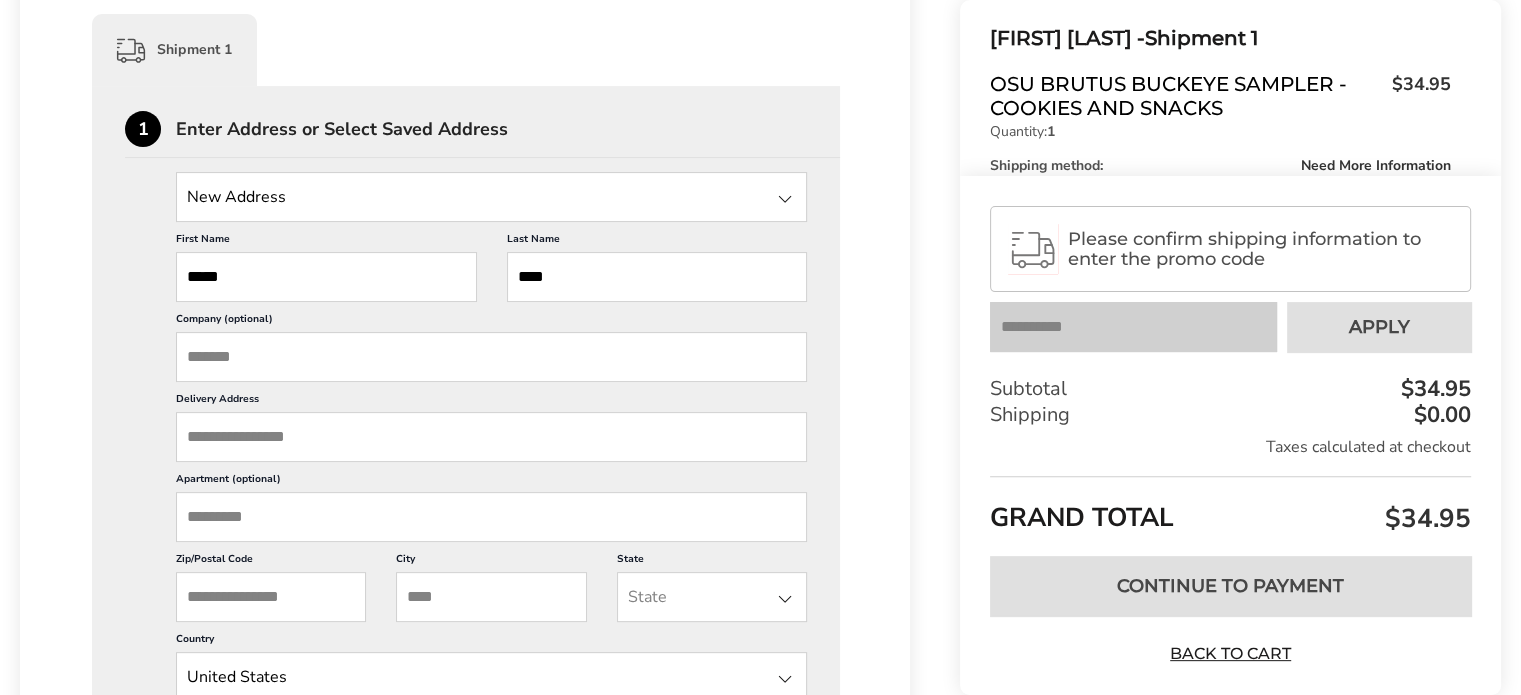 scroll, scrollTop: 500, scrollLeft: 0, axis: vertical 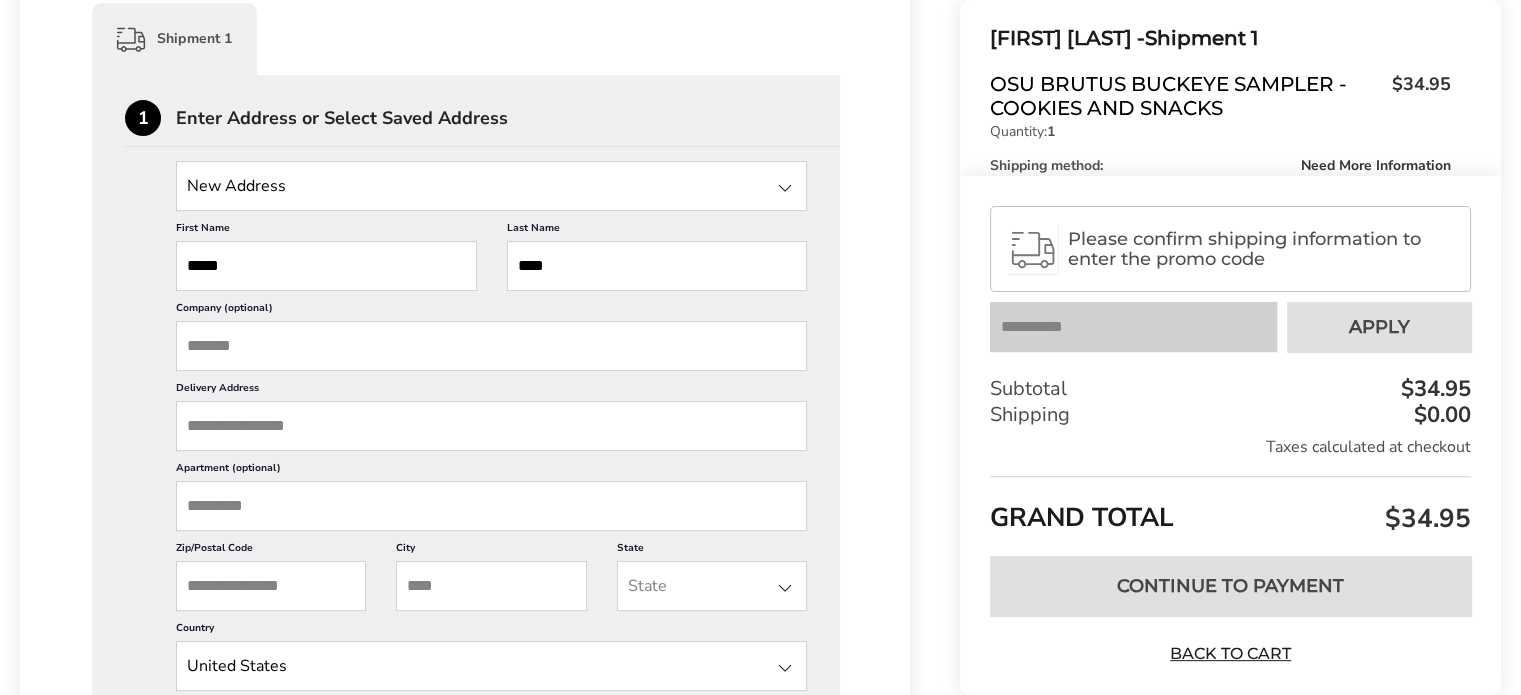 type on "**********" 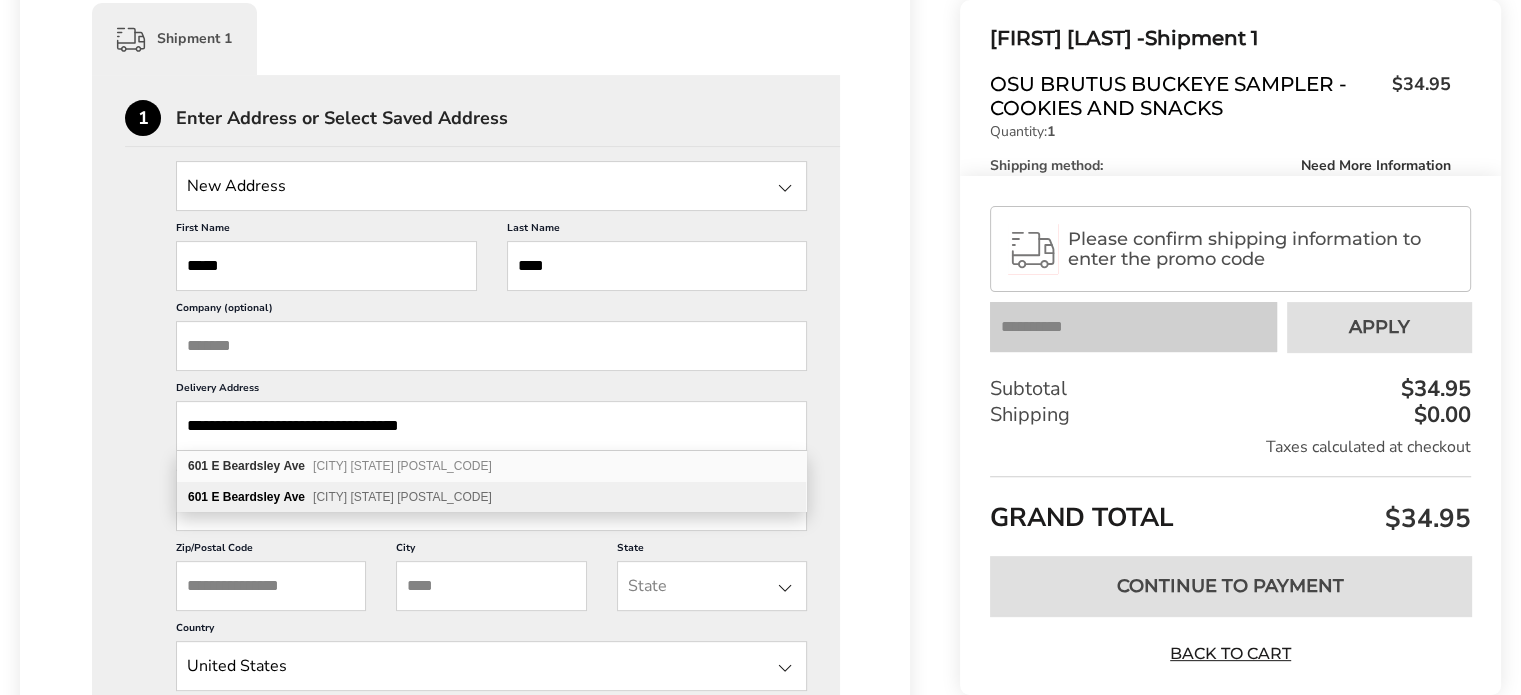 click on "Elkhart IN 46514" at bounding box center (402, 497) 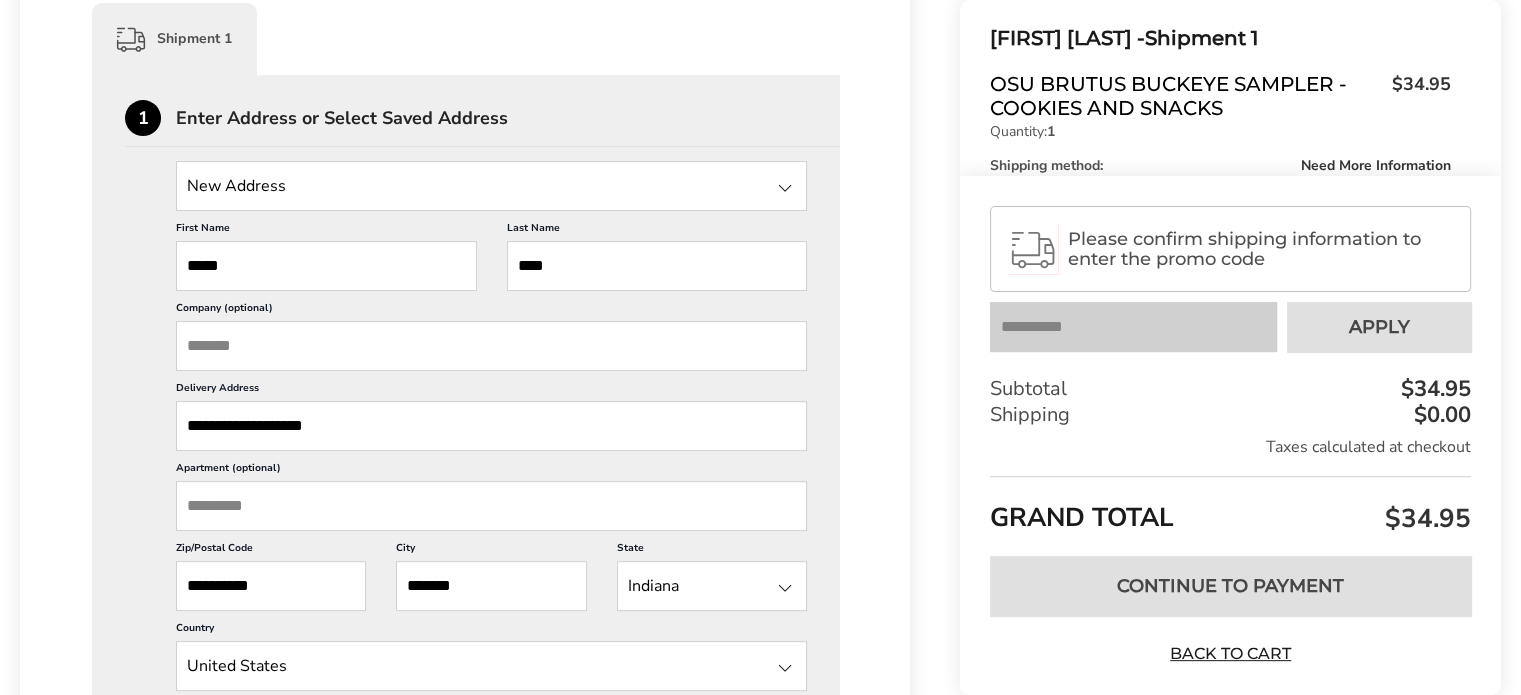 click on "Company (optional)" at bounding box center (491, 346) 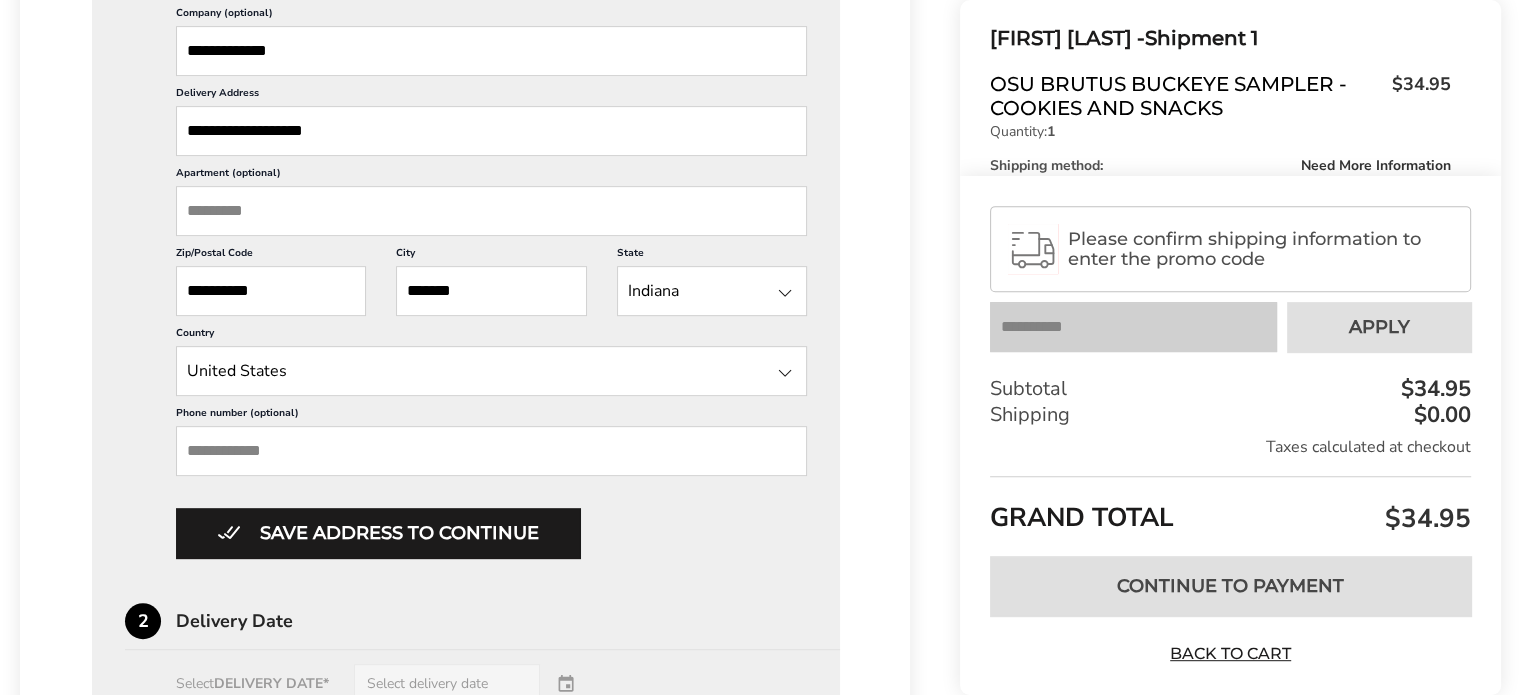 scroll, scrollTop: 800, scrollLeft: 0, axis: vertical 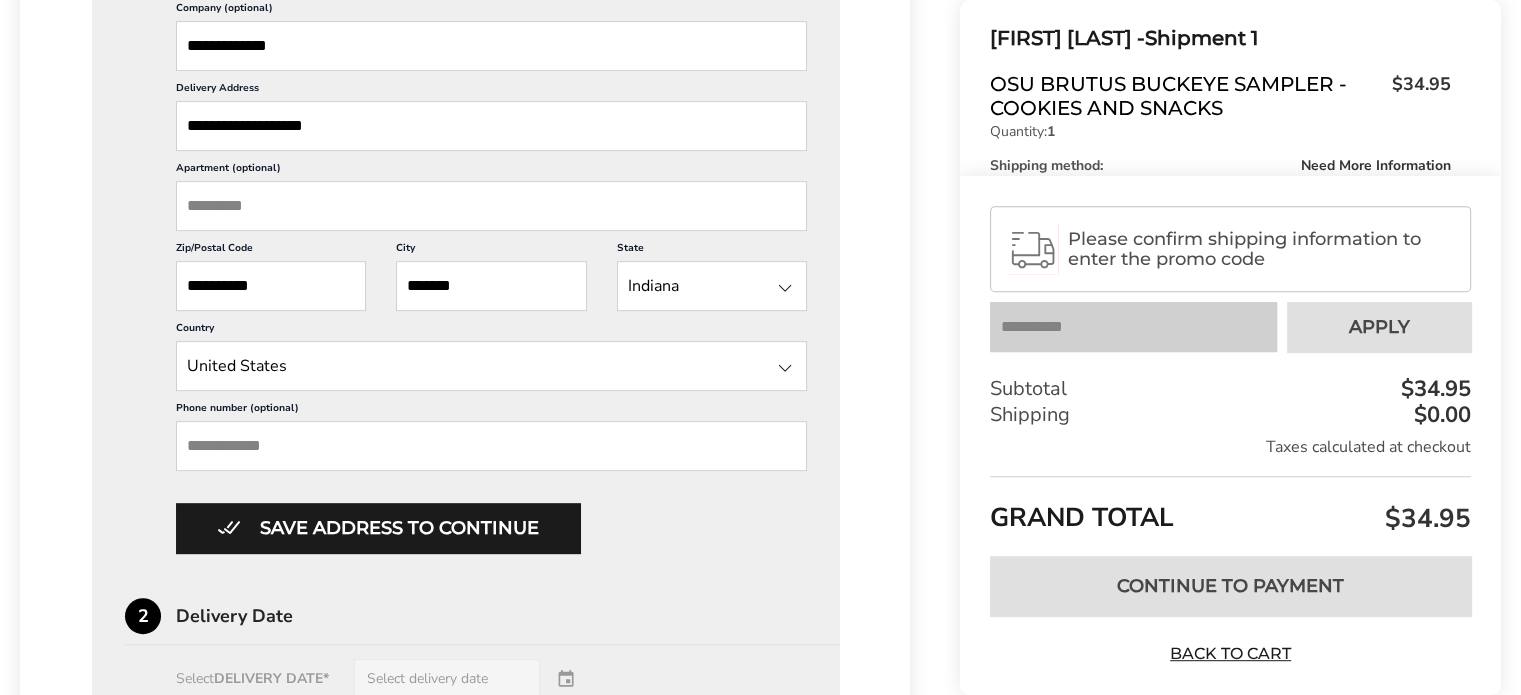type on "**********" 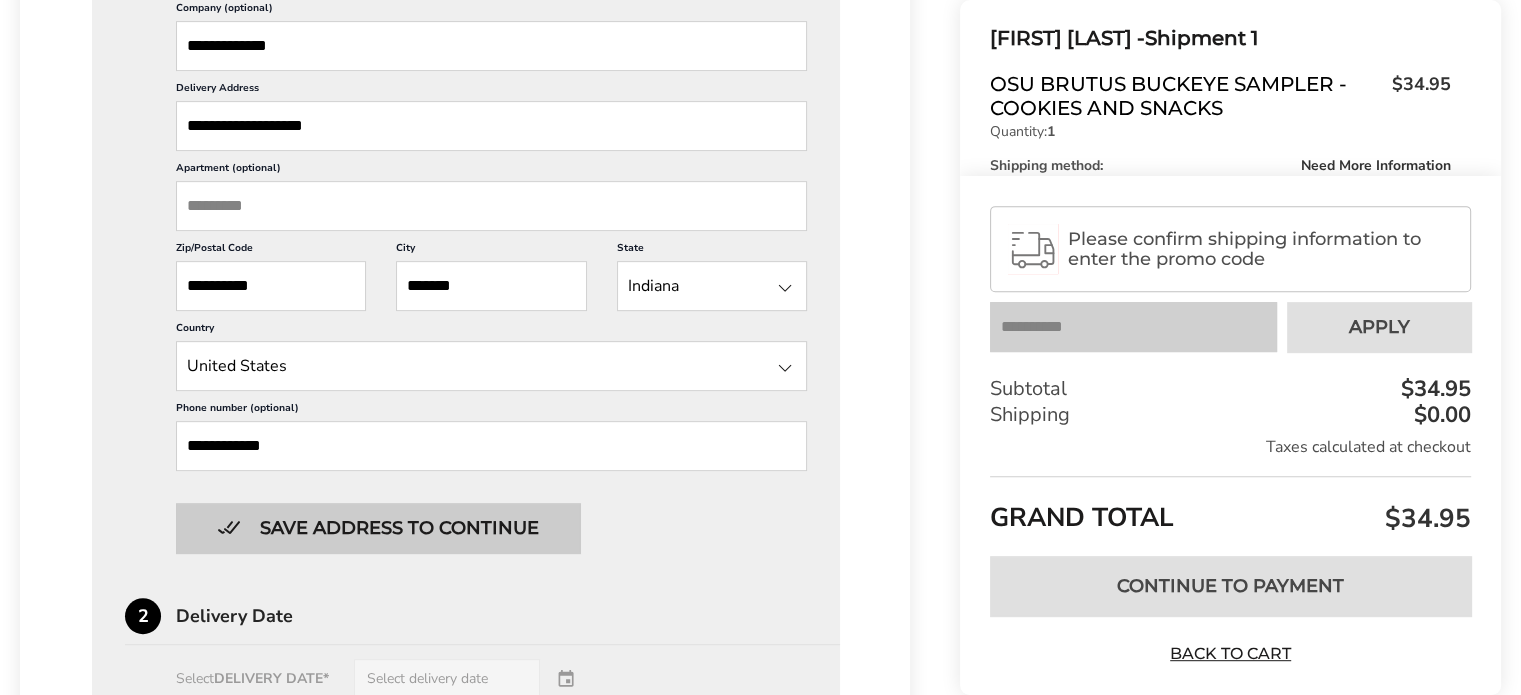 type on "**********" 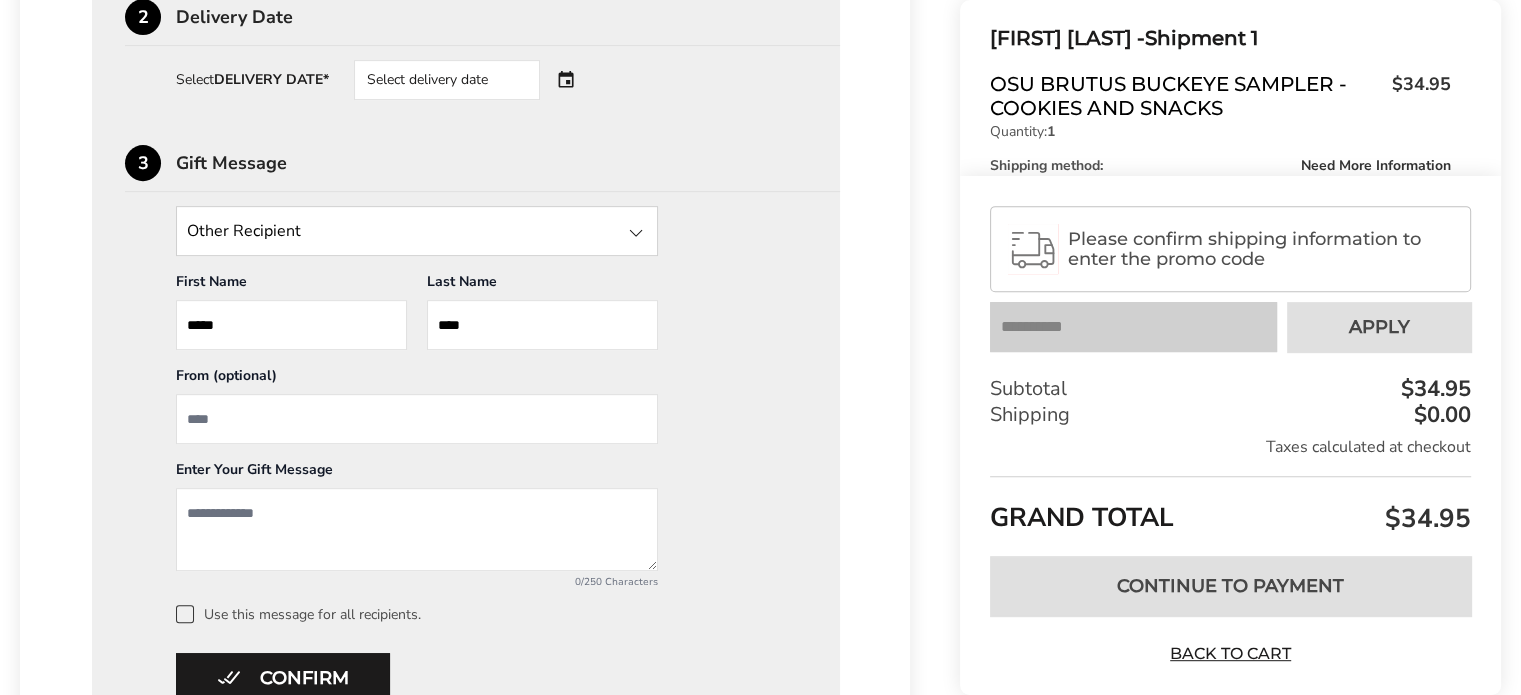 click at bounding box center [417, 231] 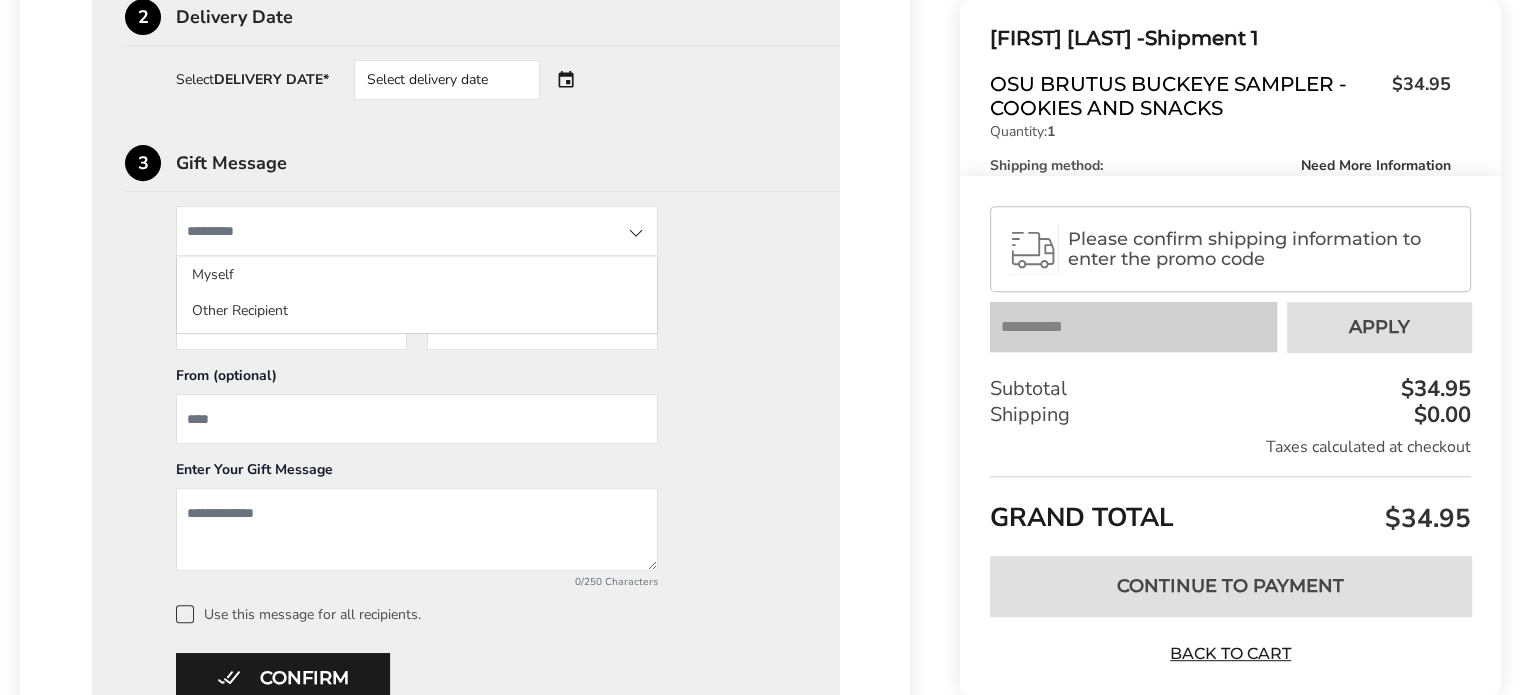 click at bounding box center (417, 231) 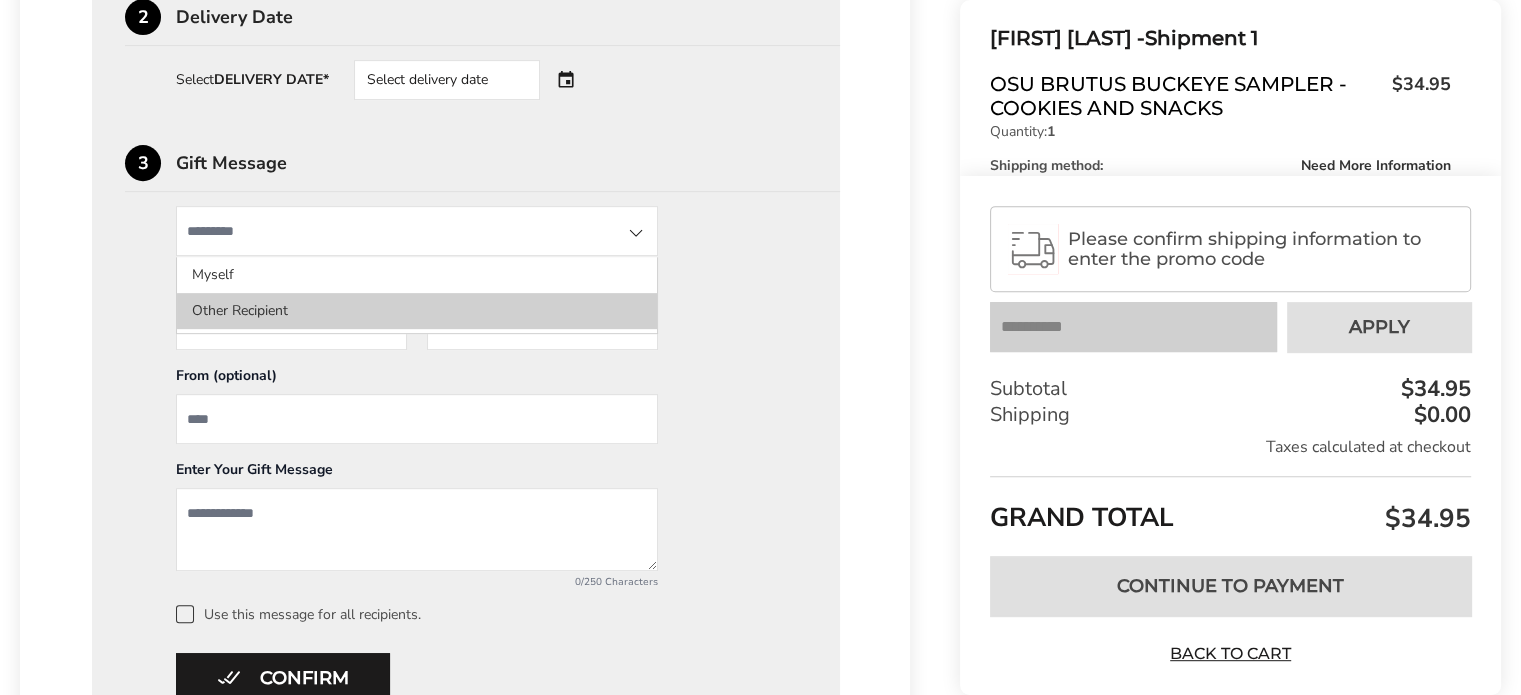 click on "Other Recipient" 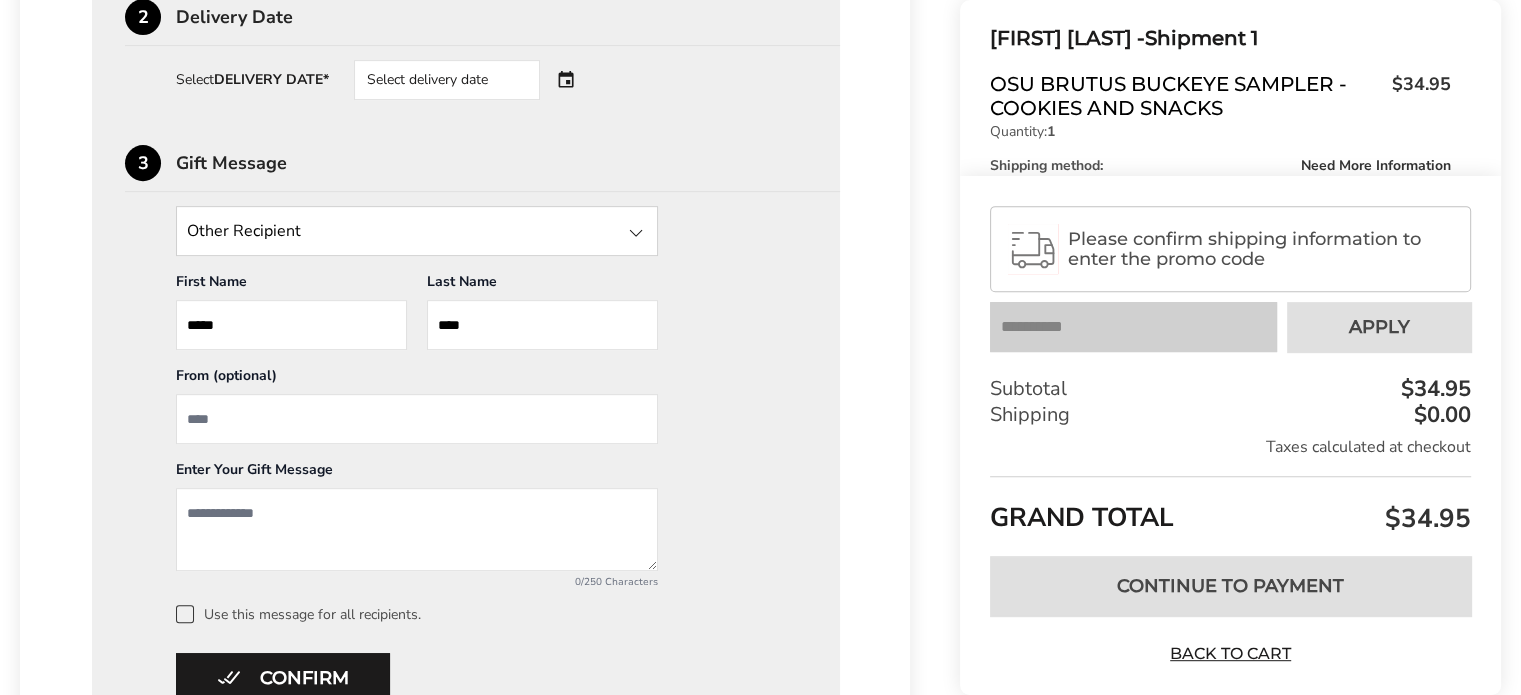 click at bounding box center [636, 233] 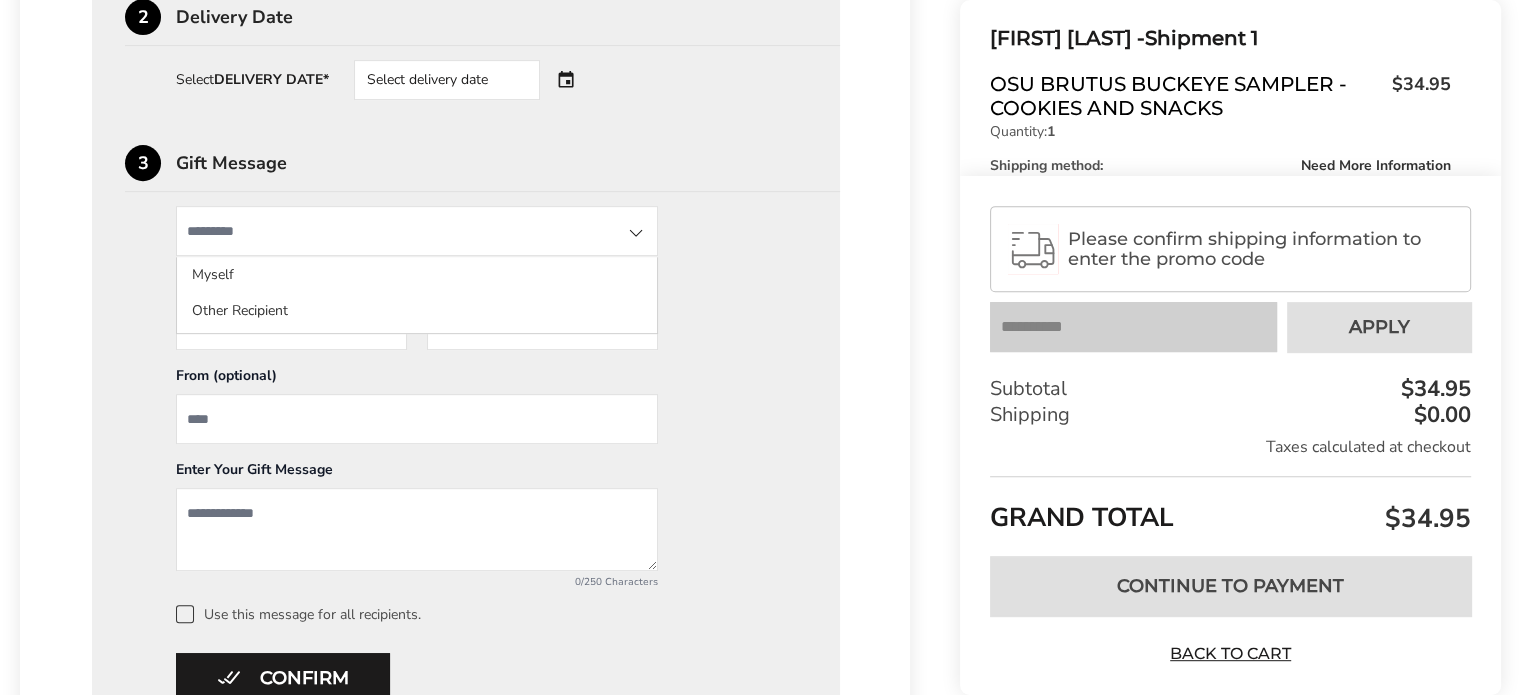 click at bounding box center (636, 233) 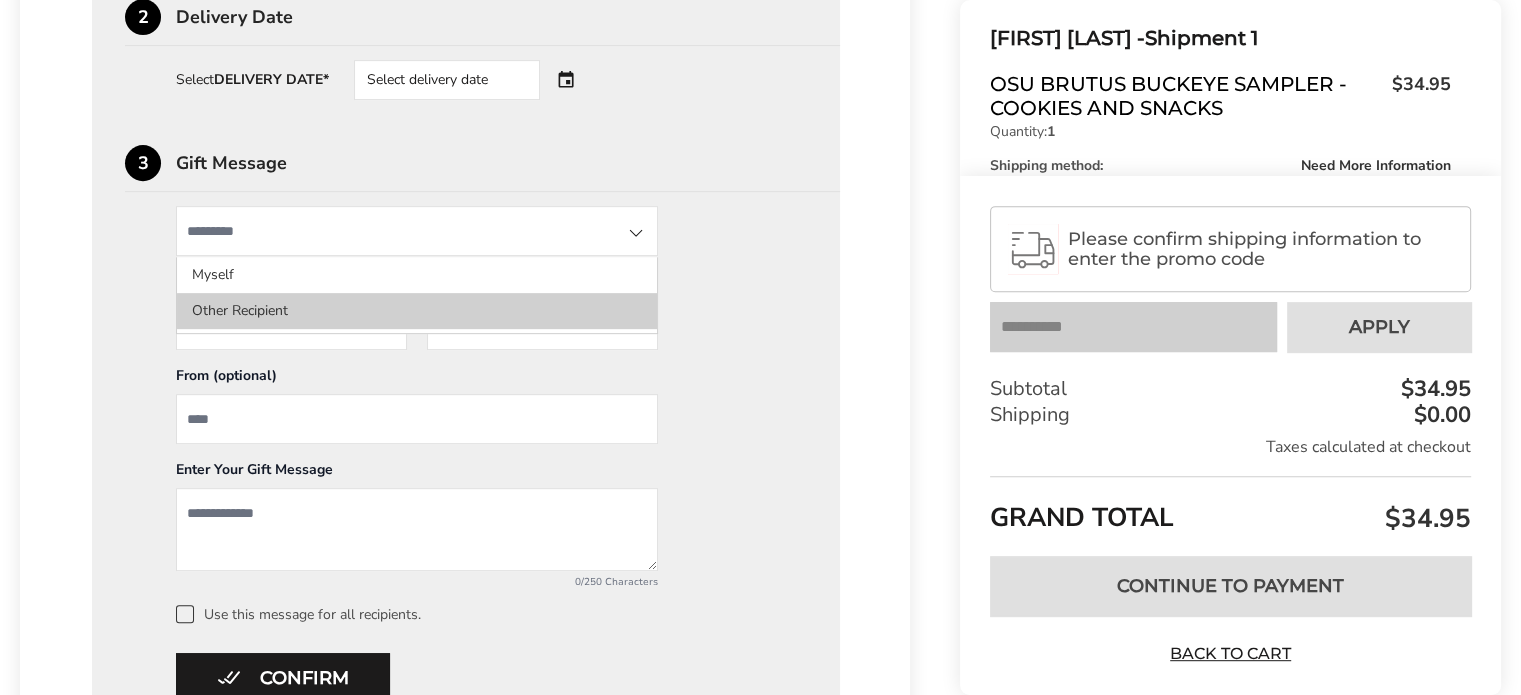 click on "Other Recipient" 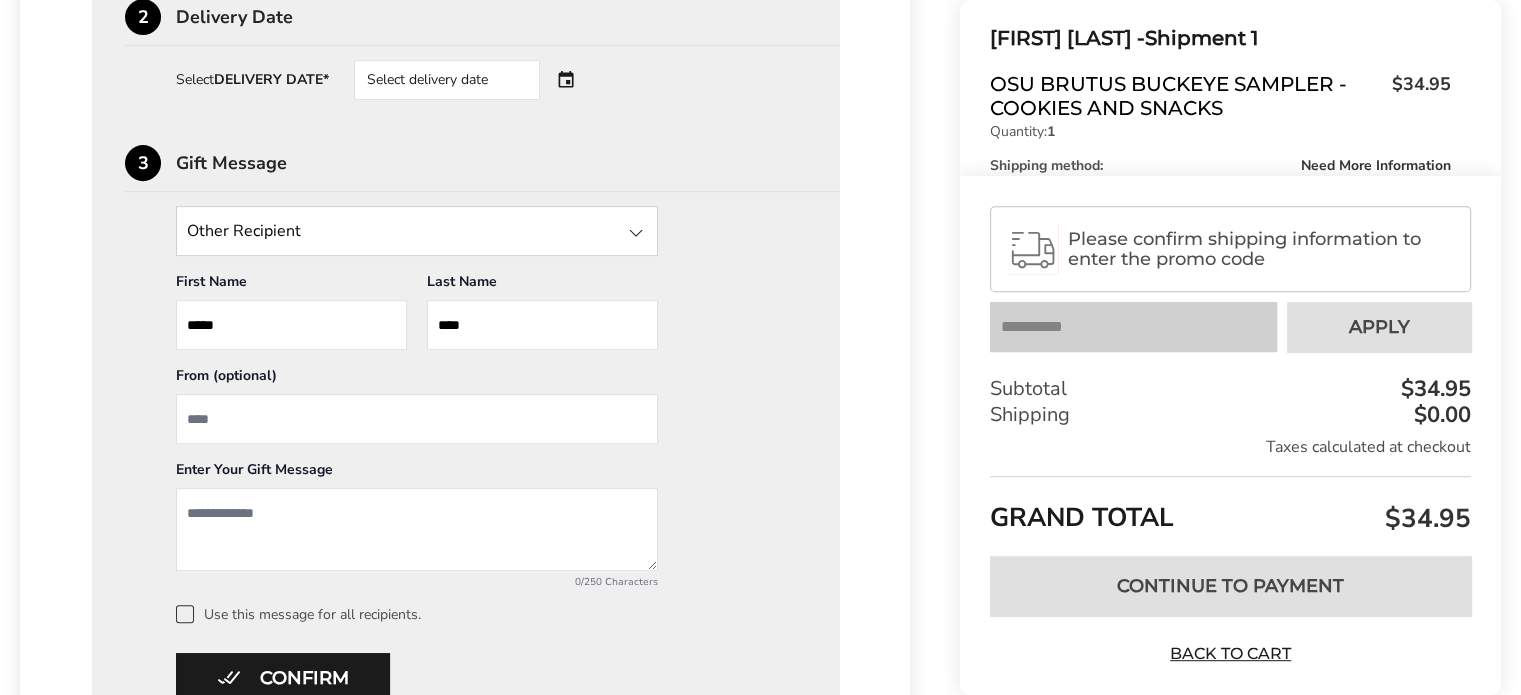 click at bounding box center [417, 419] 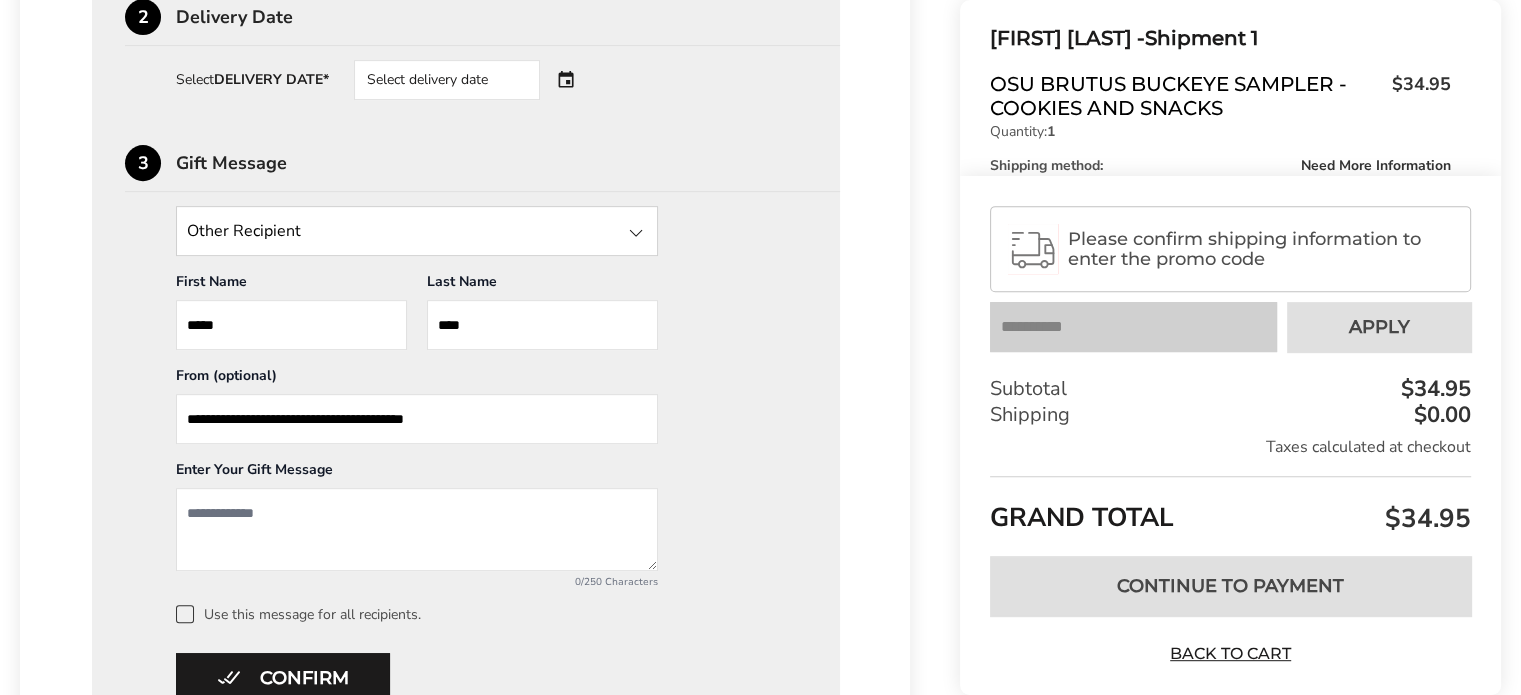 type on "**********" 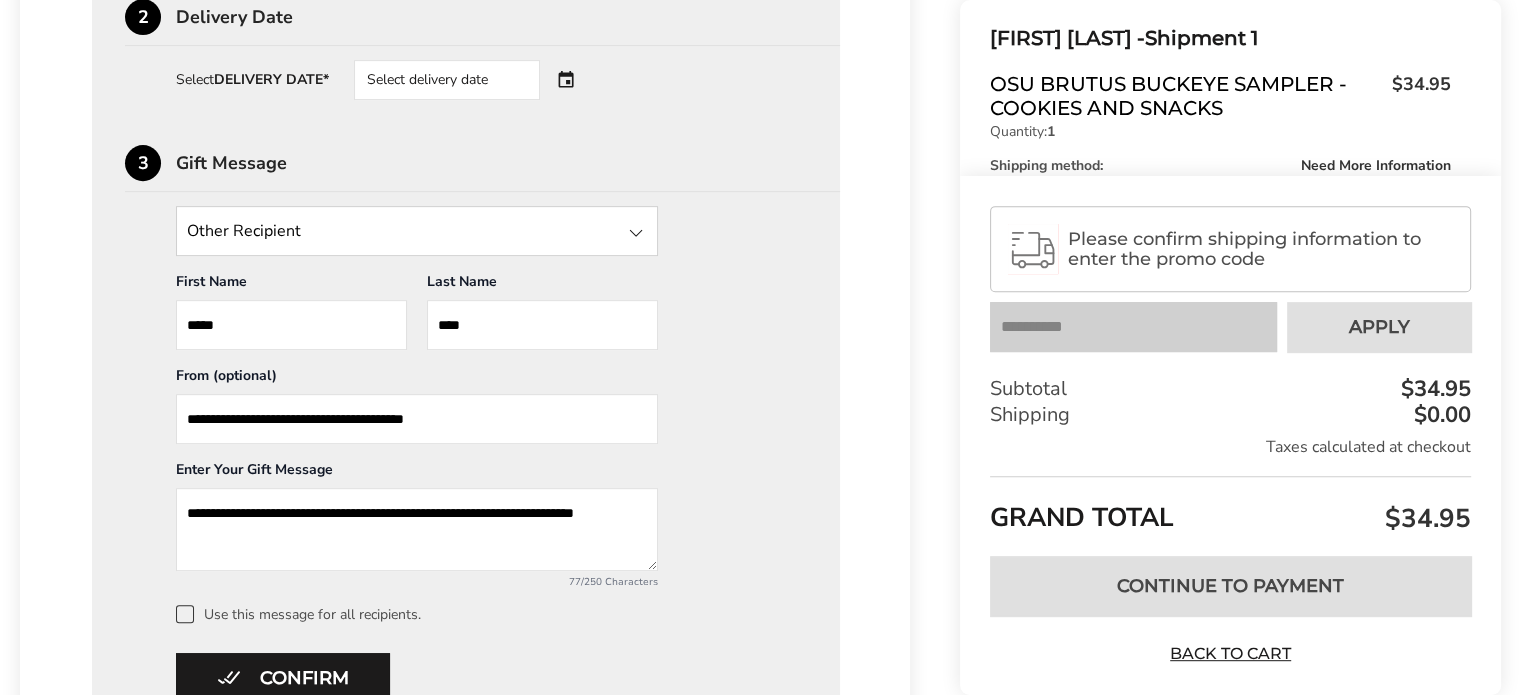 type on "**********" 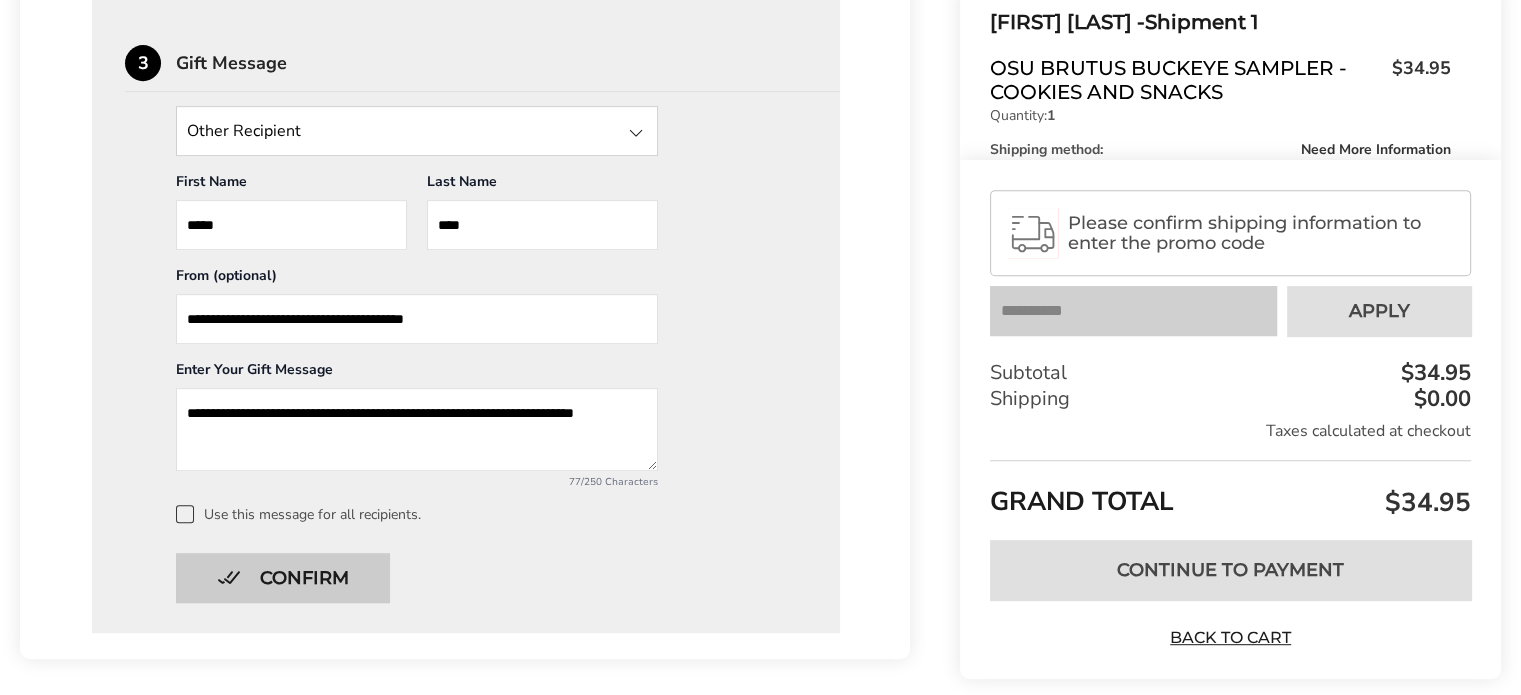 click on "Confirm" at bounding box center (283, 578) 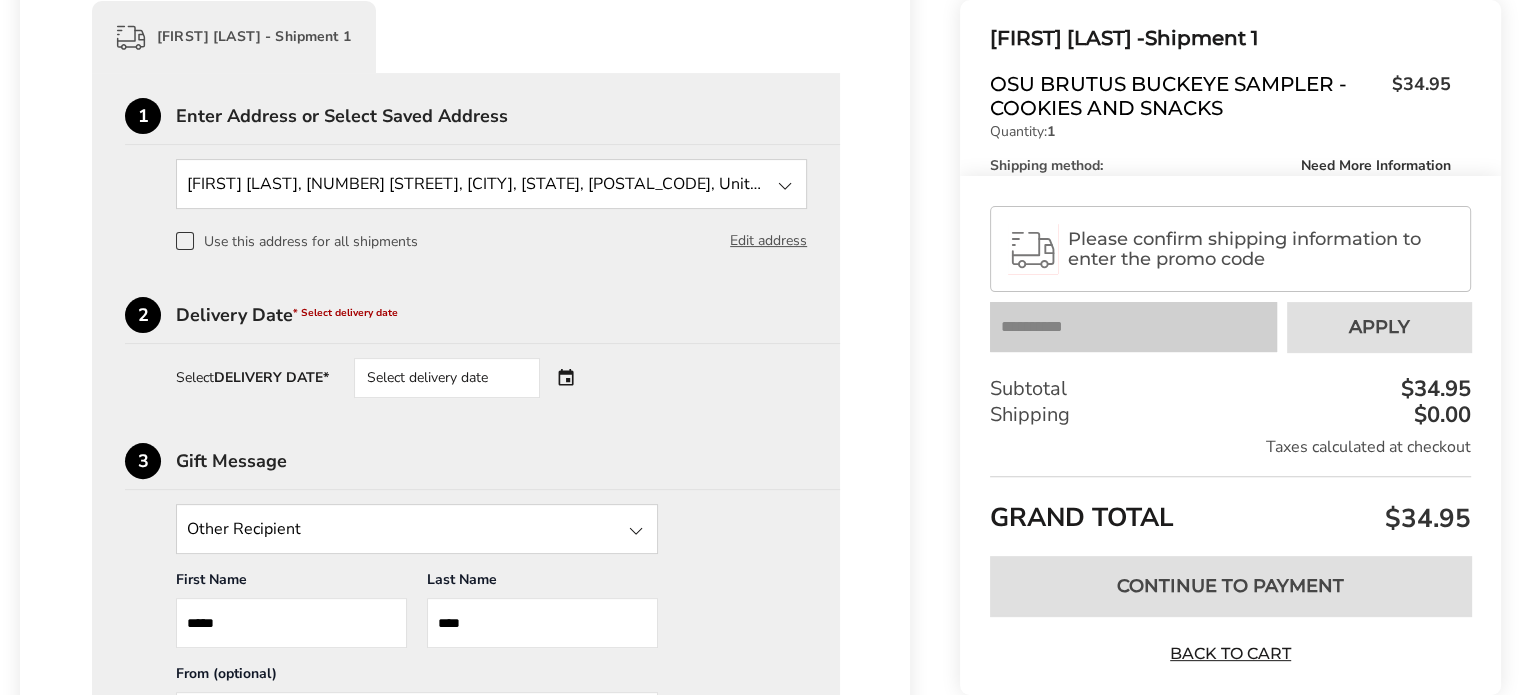 scroll, scrollTop: 500, scrollLeft: 0, axis: vertical 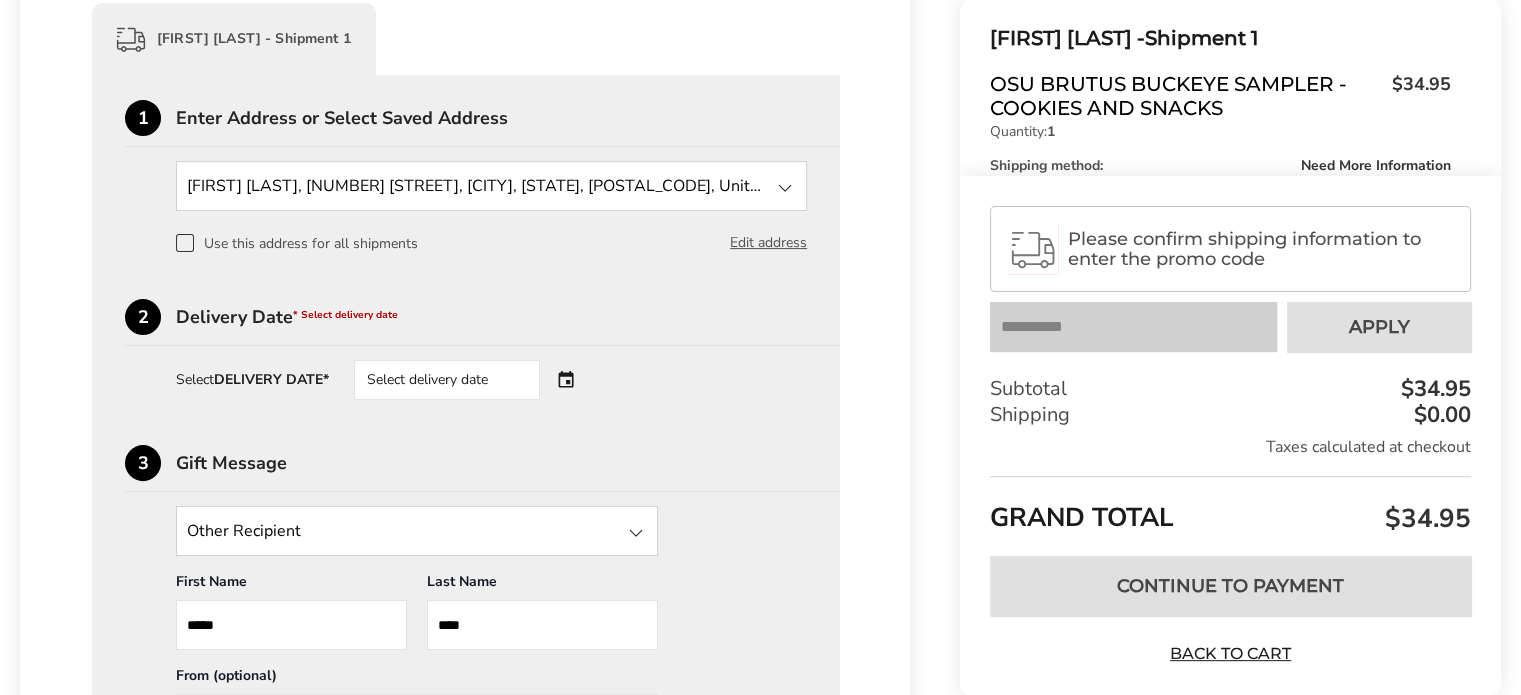 click on "Select delivery date" at bounding box center (475, 380) 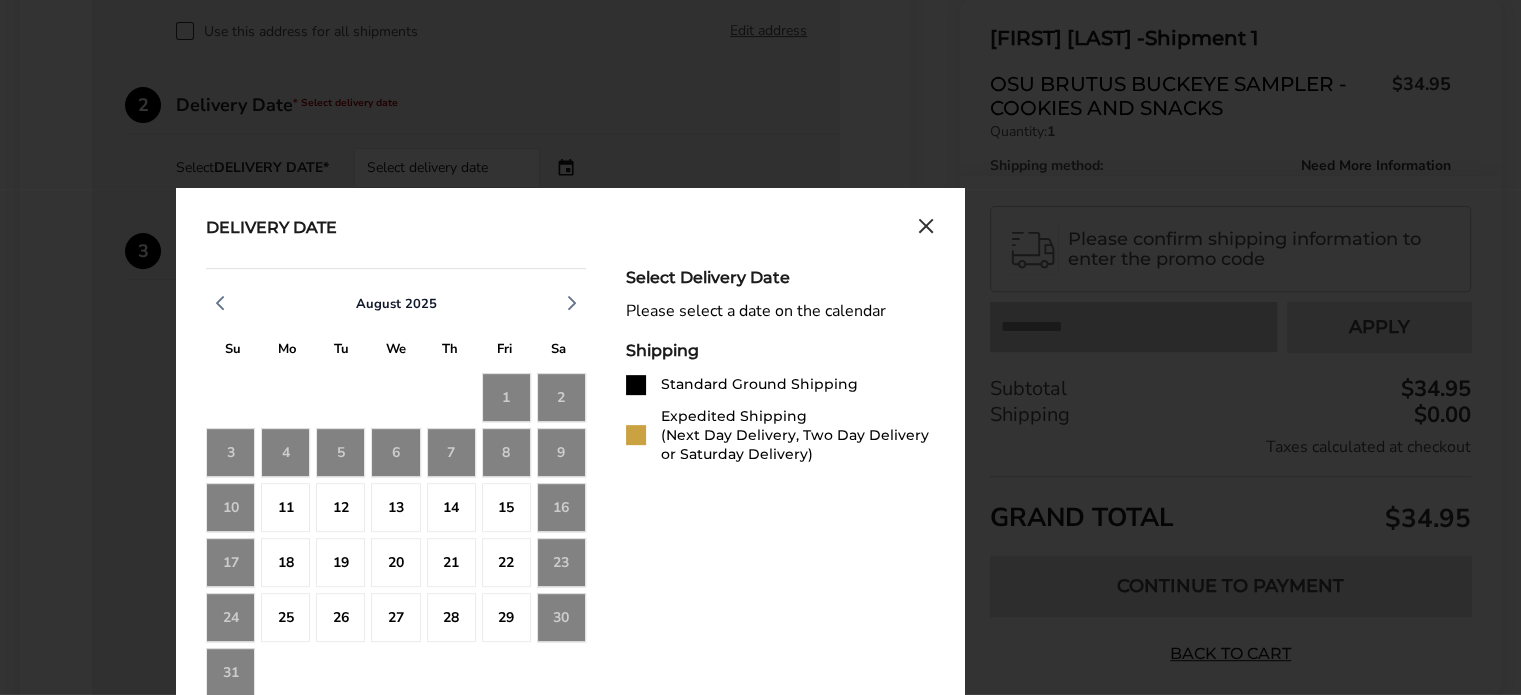 scroll, scrollTop: 700, scrollLeft: 0, axis: vertical 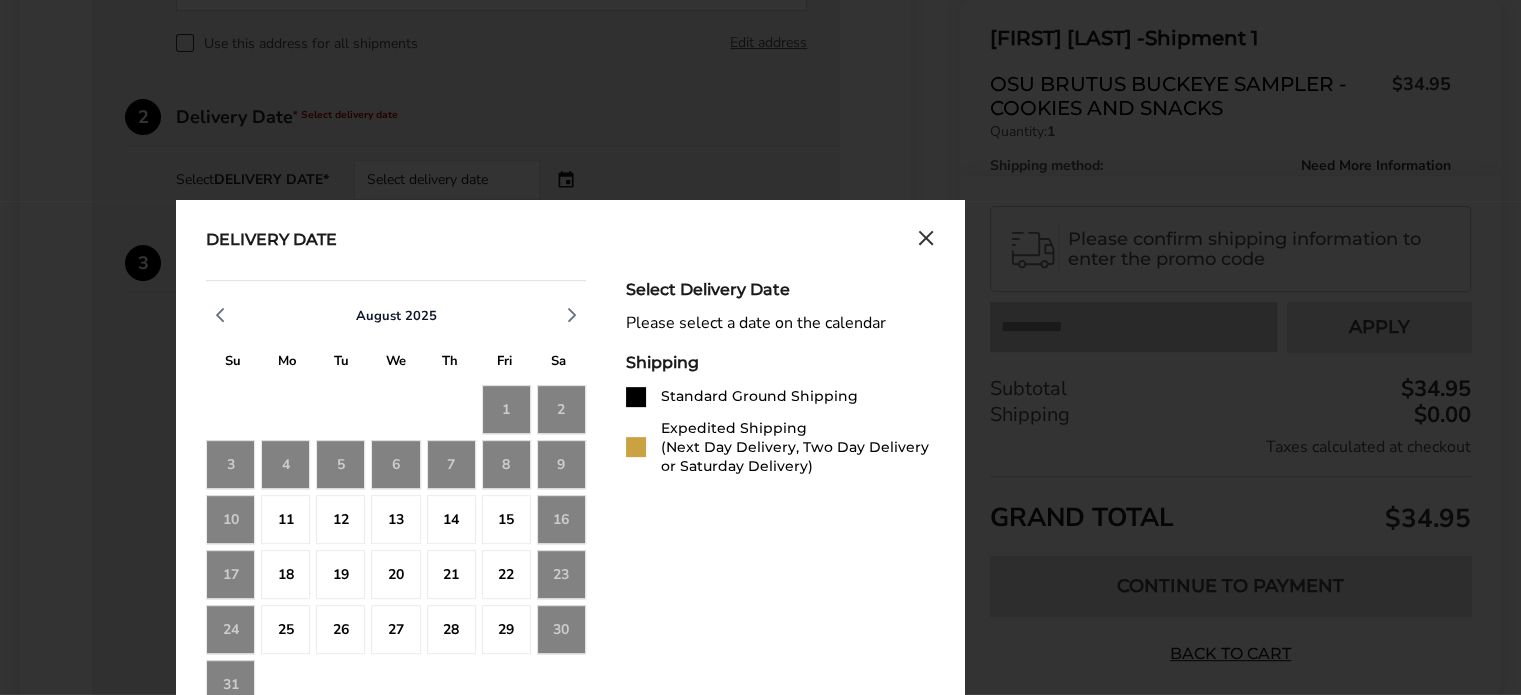 click at bounding box center [636, 447] 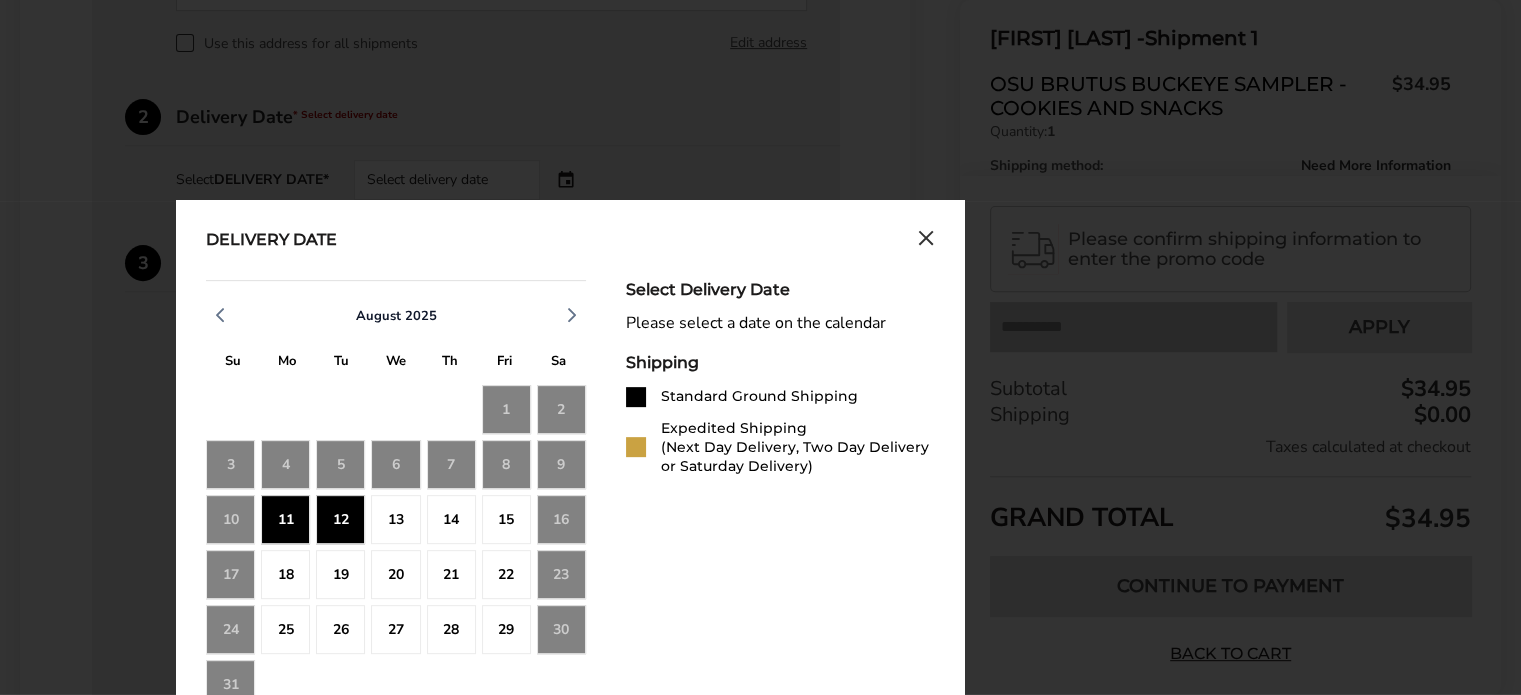 click on "11" 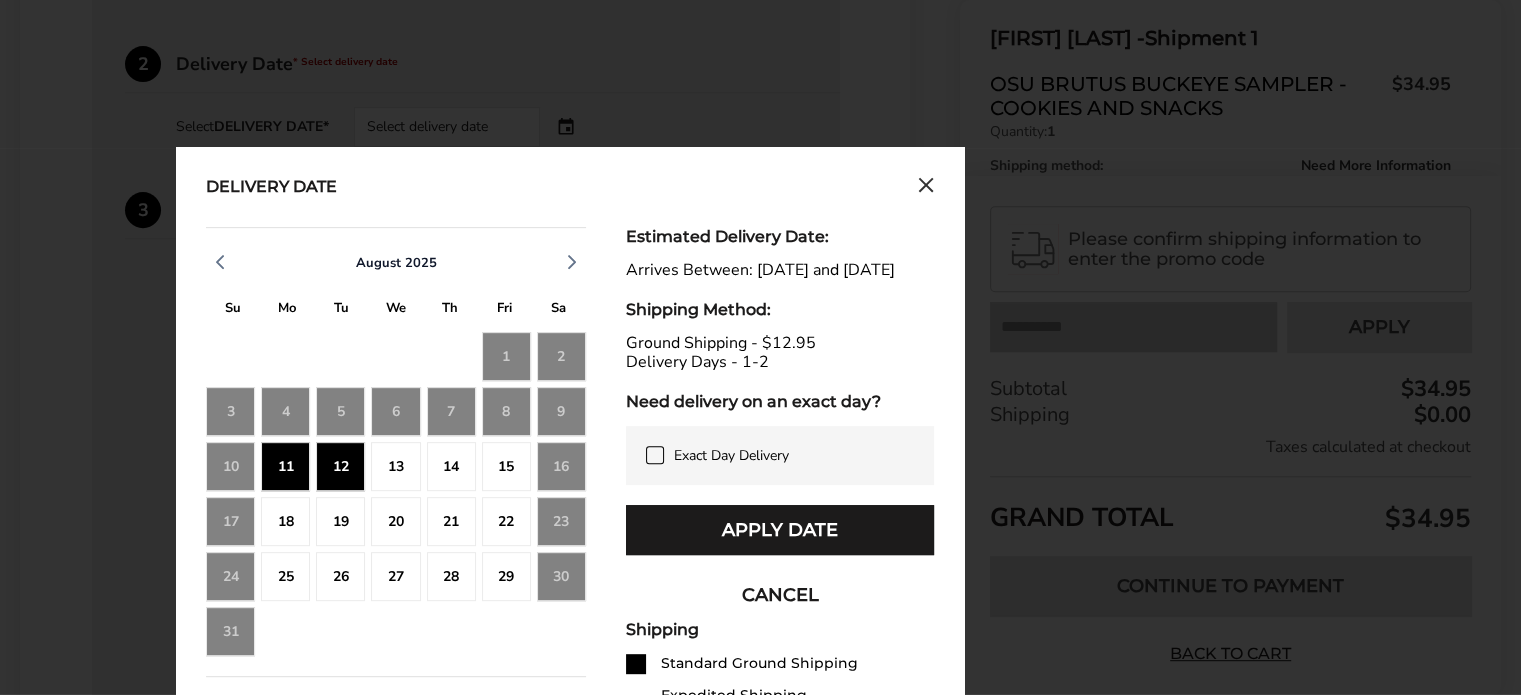 scroll, scrollTop: 800, scrollLeft: 0, axis: vertical 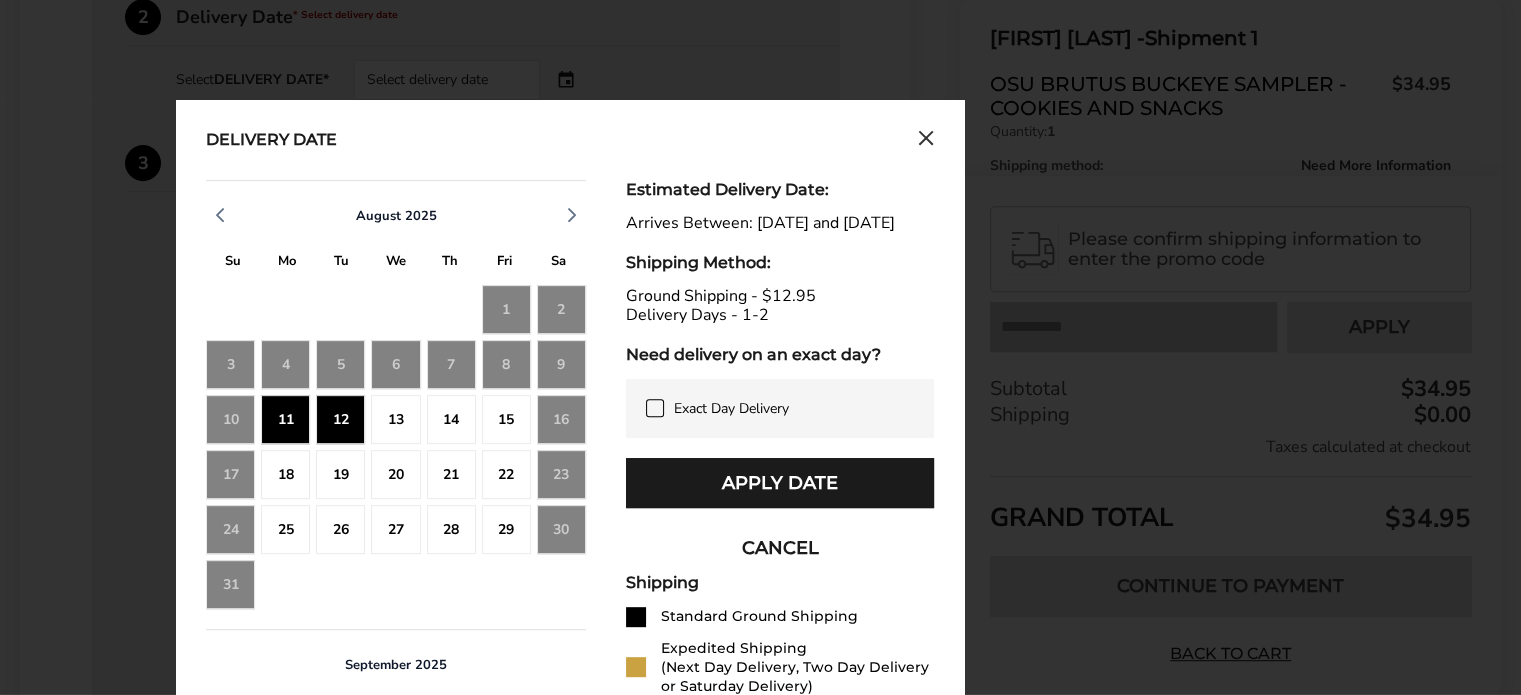 click at bounding box center (655, 408) 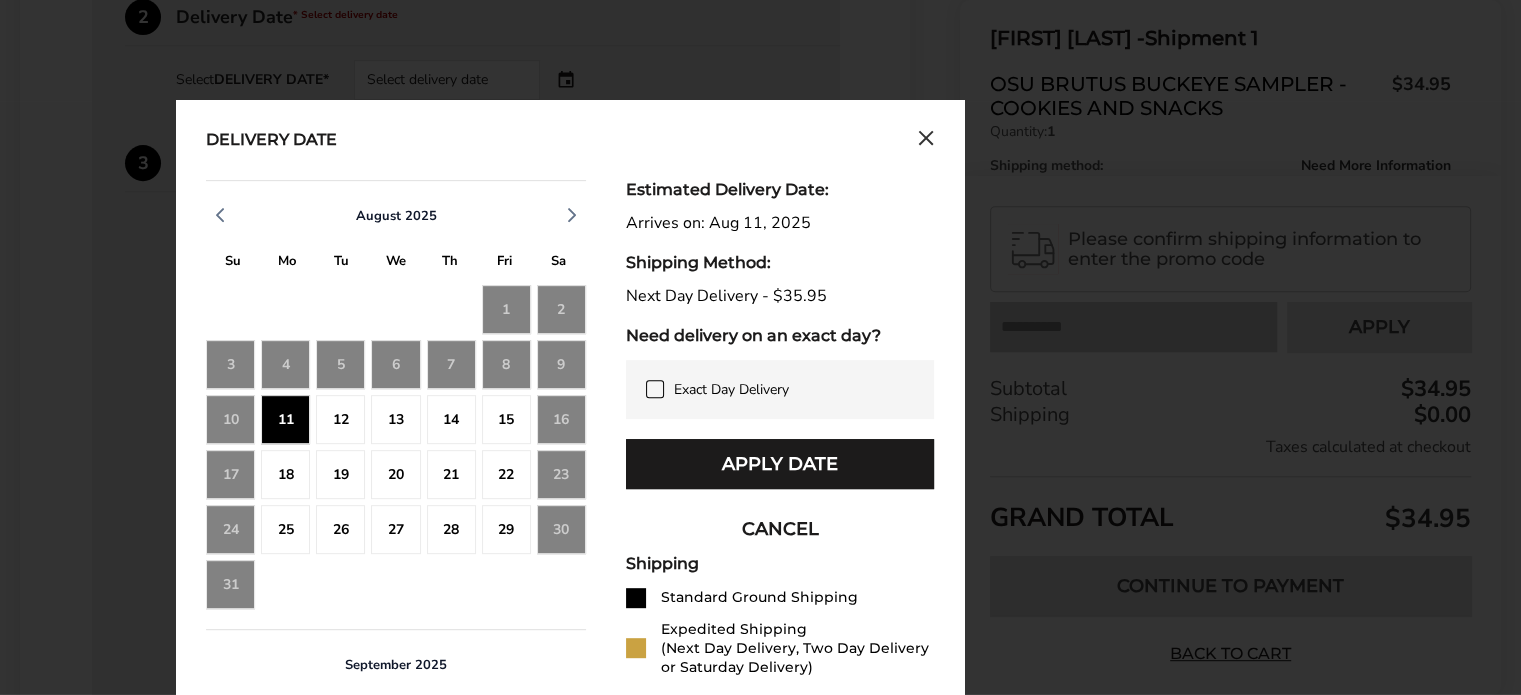 drag, startPoint x: 843, startPoint y: 472, endPoint x: 851, endPoint y: 481, distance: 12.0415945 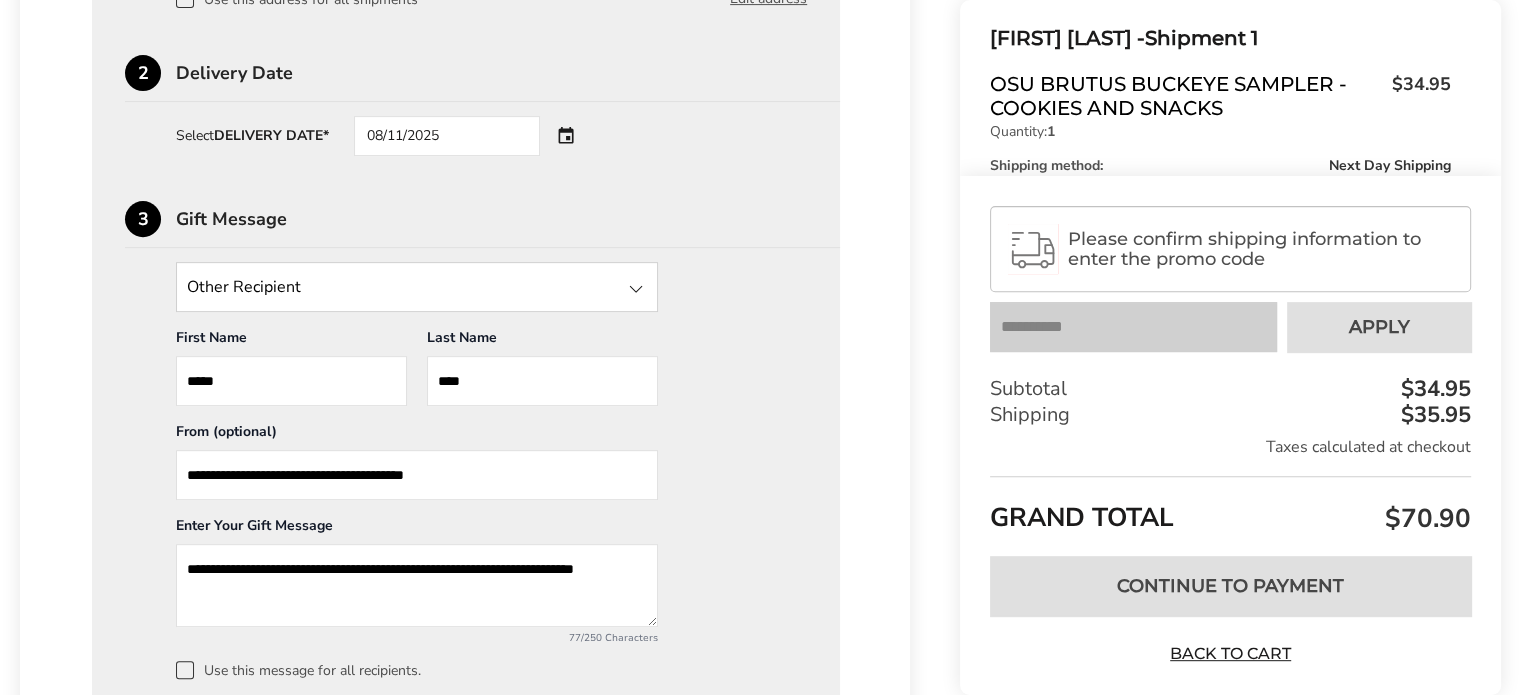scroll, scrollTop: 800, scrollLeft: 0, axis: vertical 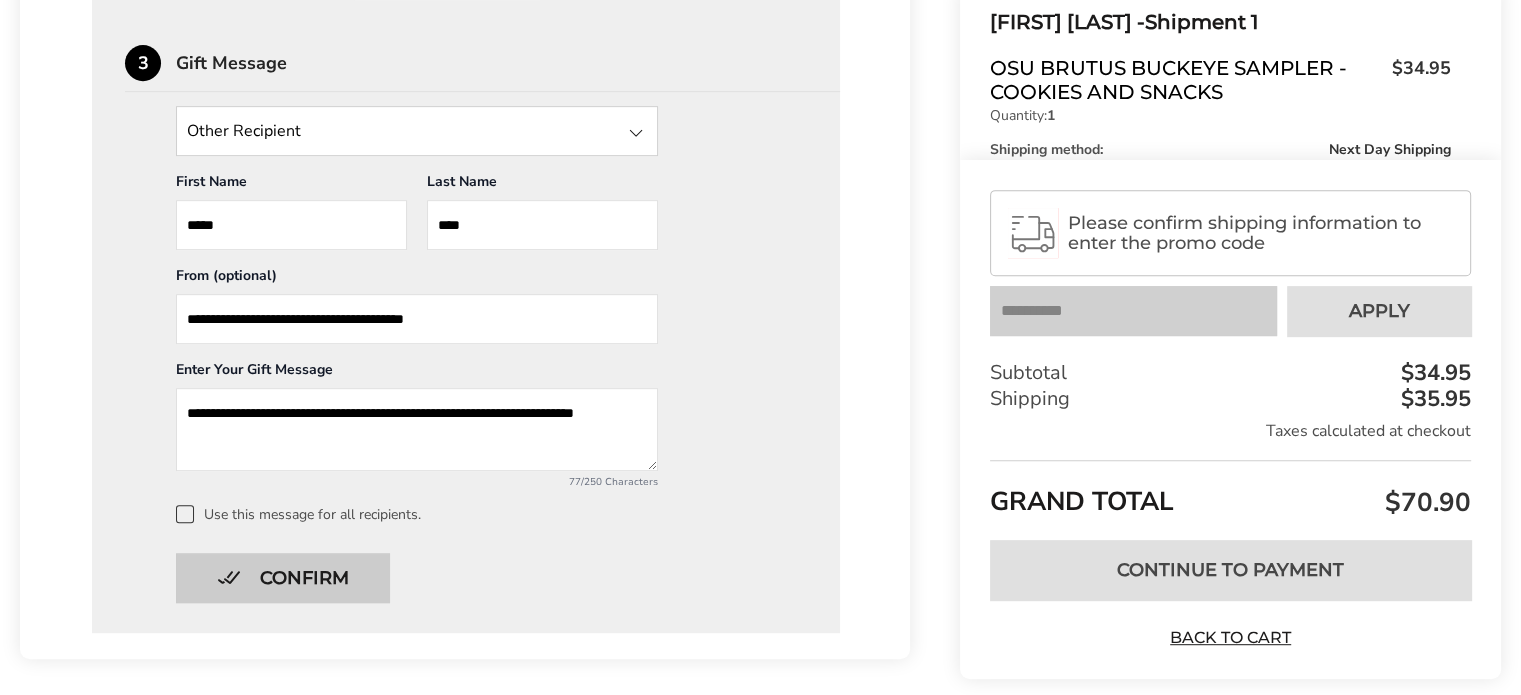 click on "Confirm" at bounding box center [283, 578] 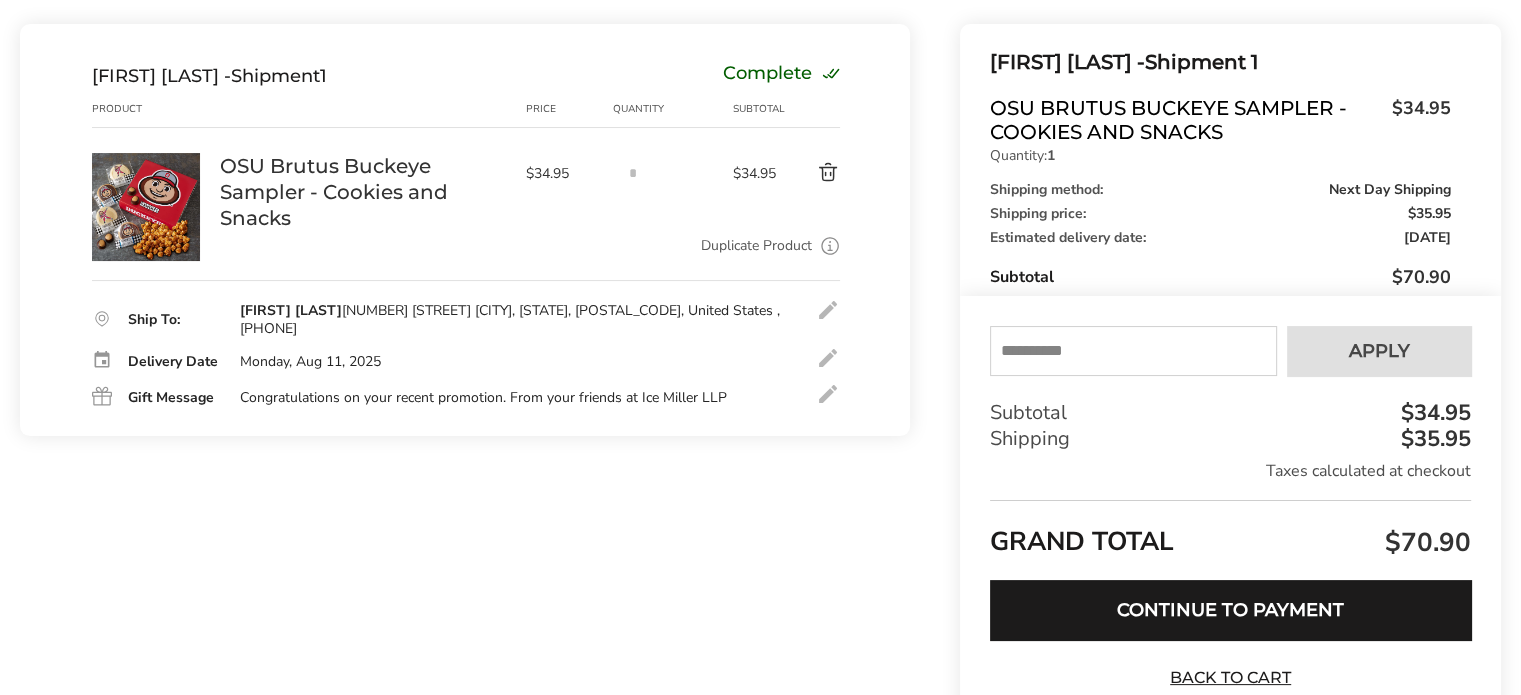 scroll, scrollTop: 154, scrollLeft: 0, axis: vertical 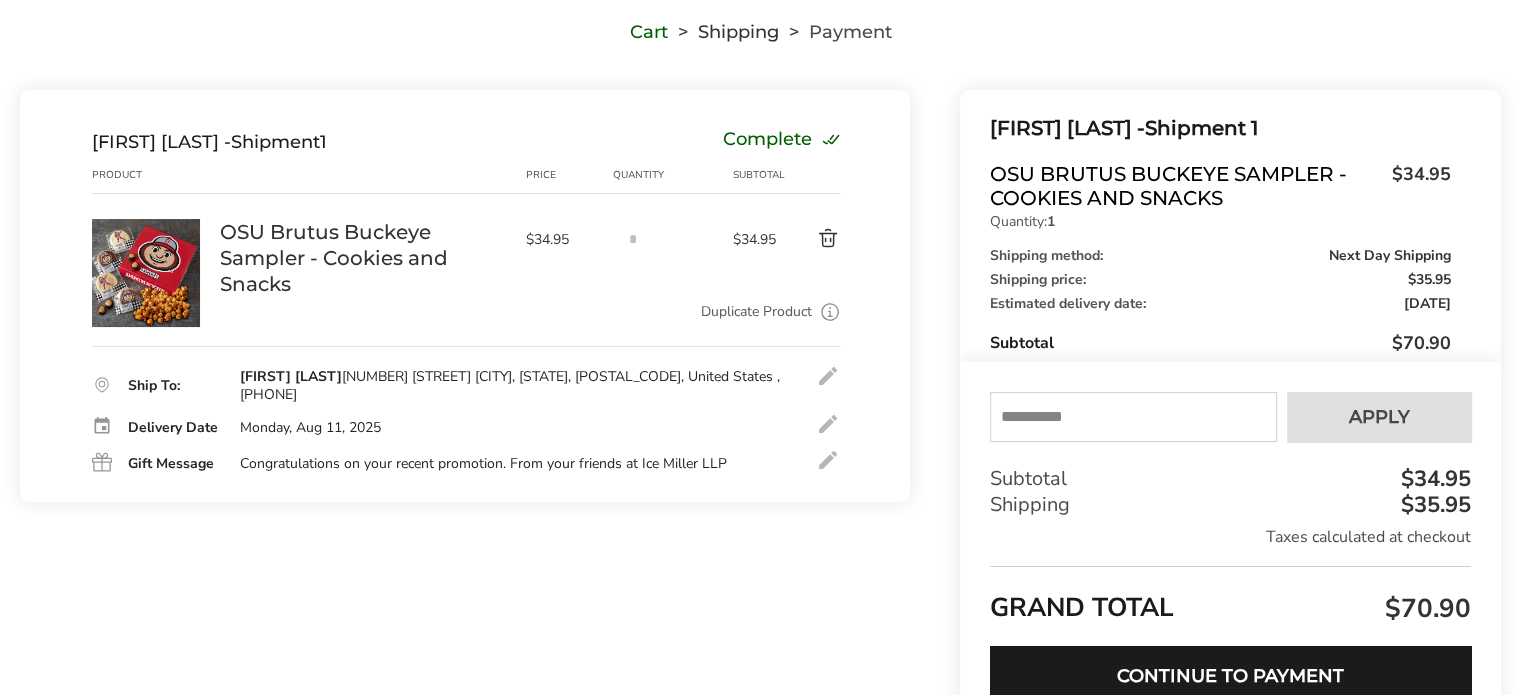 click at bounding box center (828, 424) 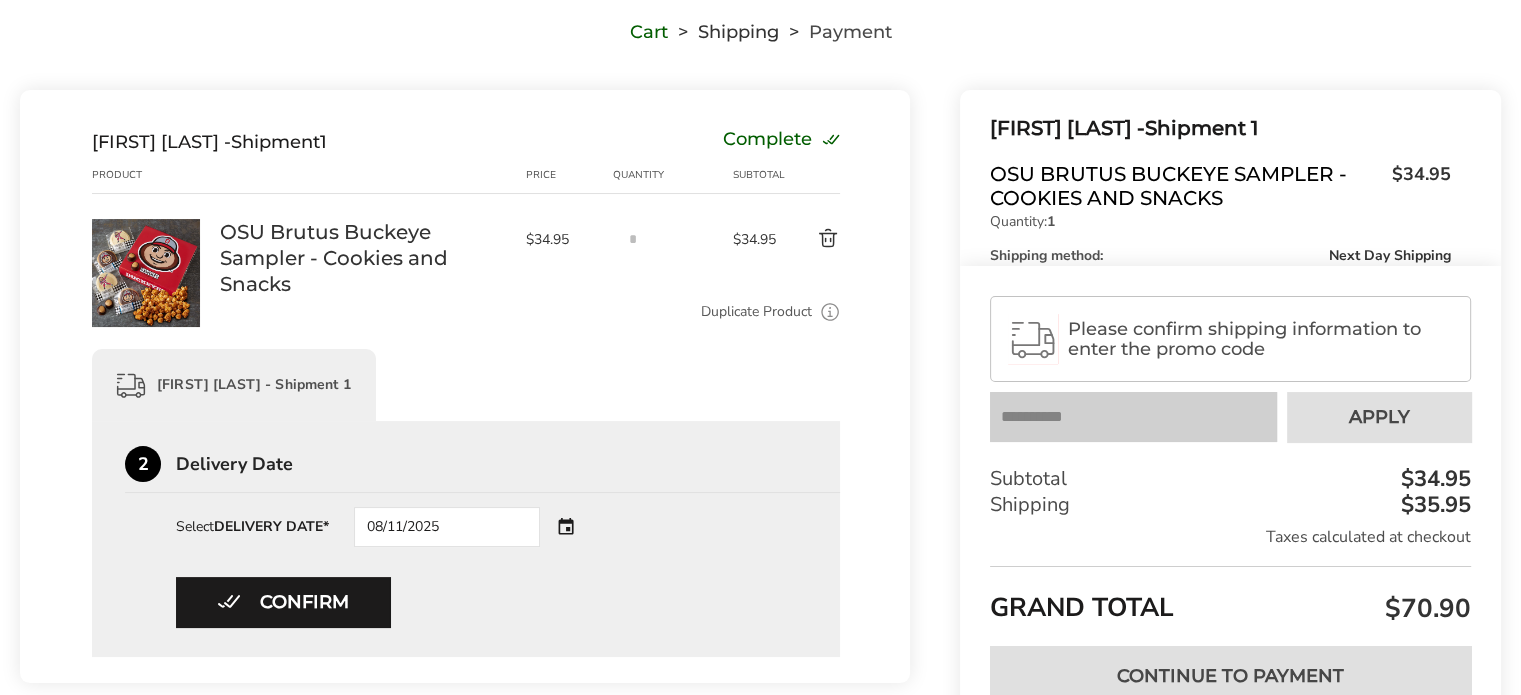 click on "08/11/2025" at bounding box center (475, 527) 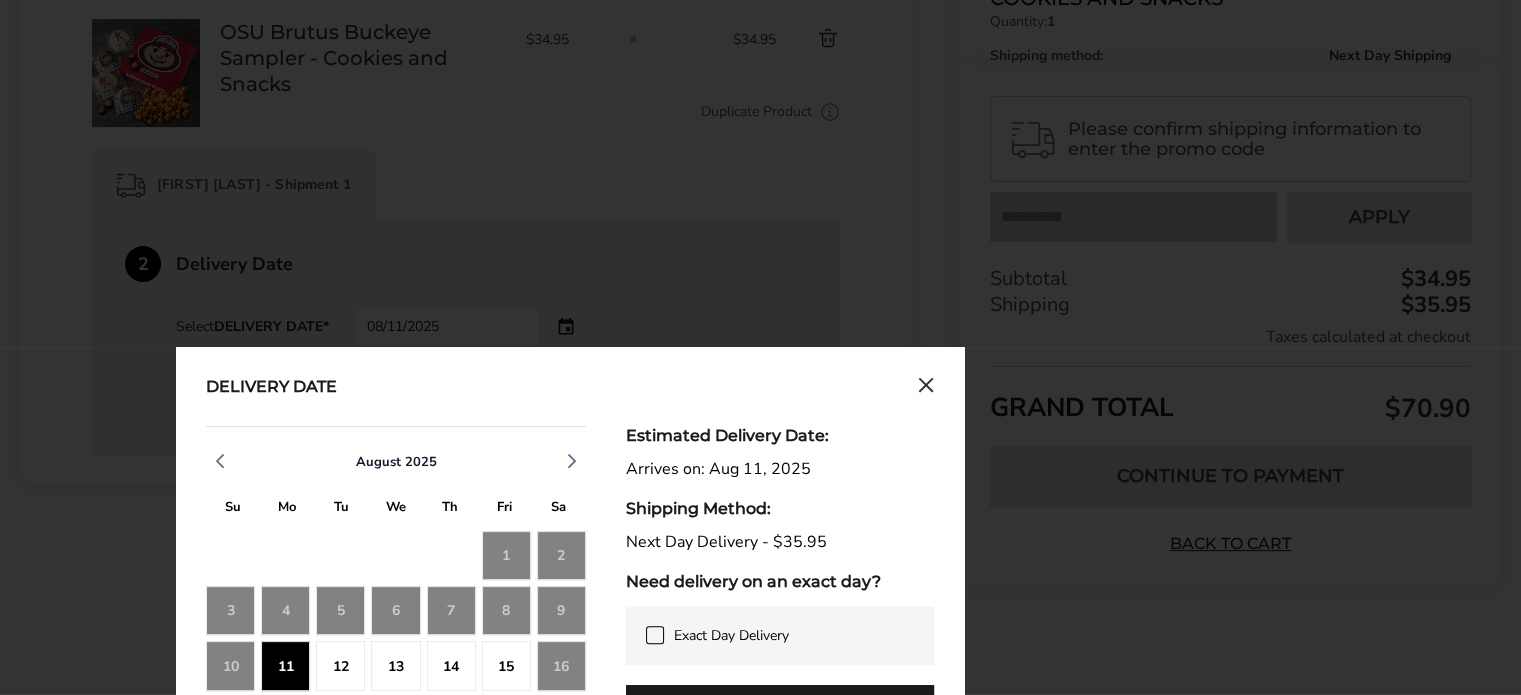 scroll, scrollTop: 554, scrollLeft: 0, axis: vertical 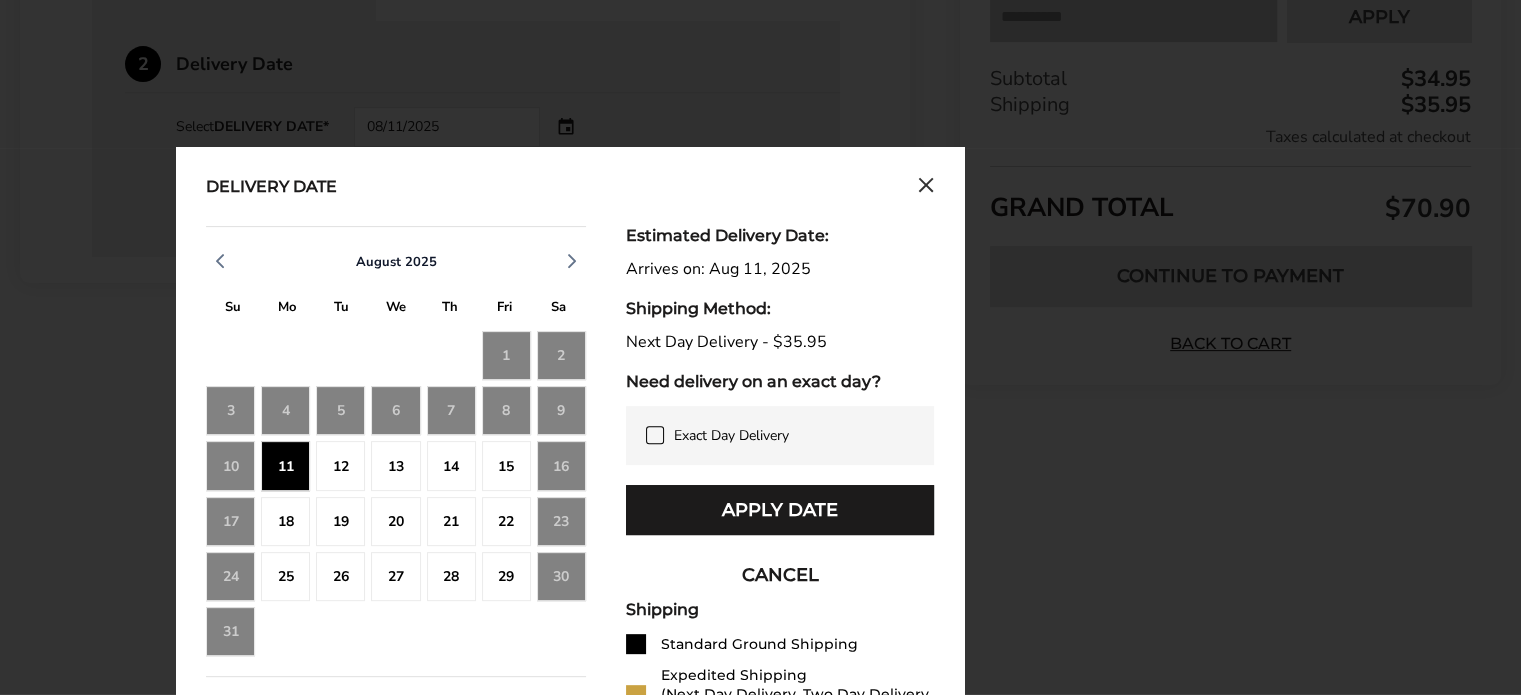 click 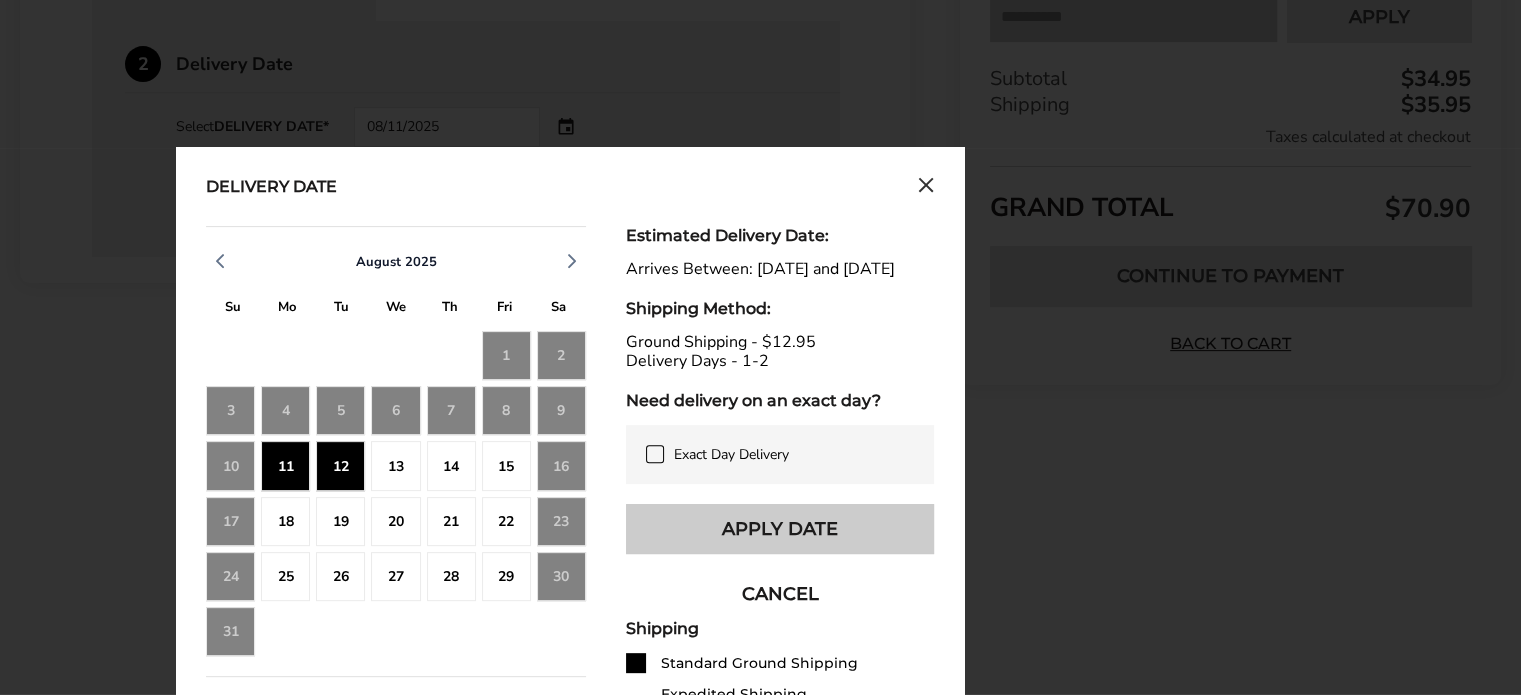 click on "Apply Date" at bounding box center (780, 529) 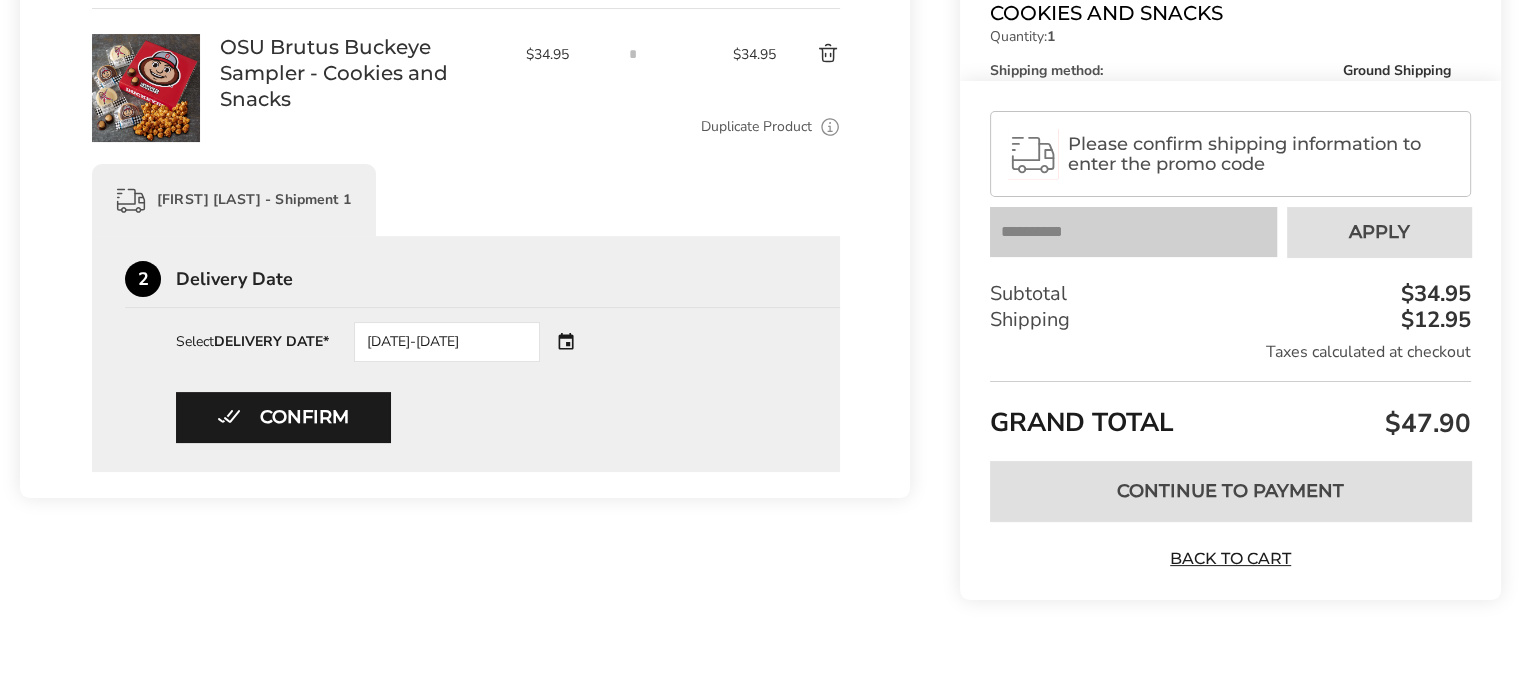 scroll, scrollTop: 354, scrollLeft: 0, axis: vertical 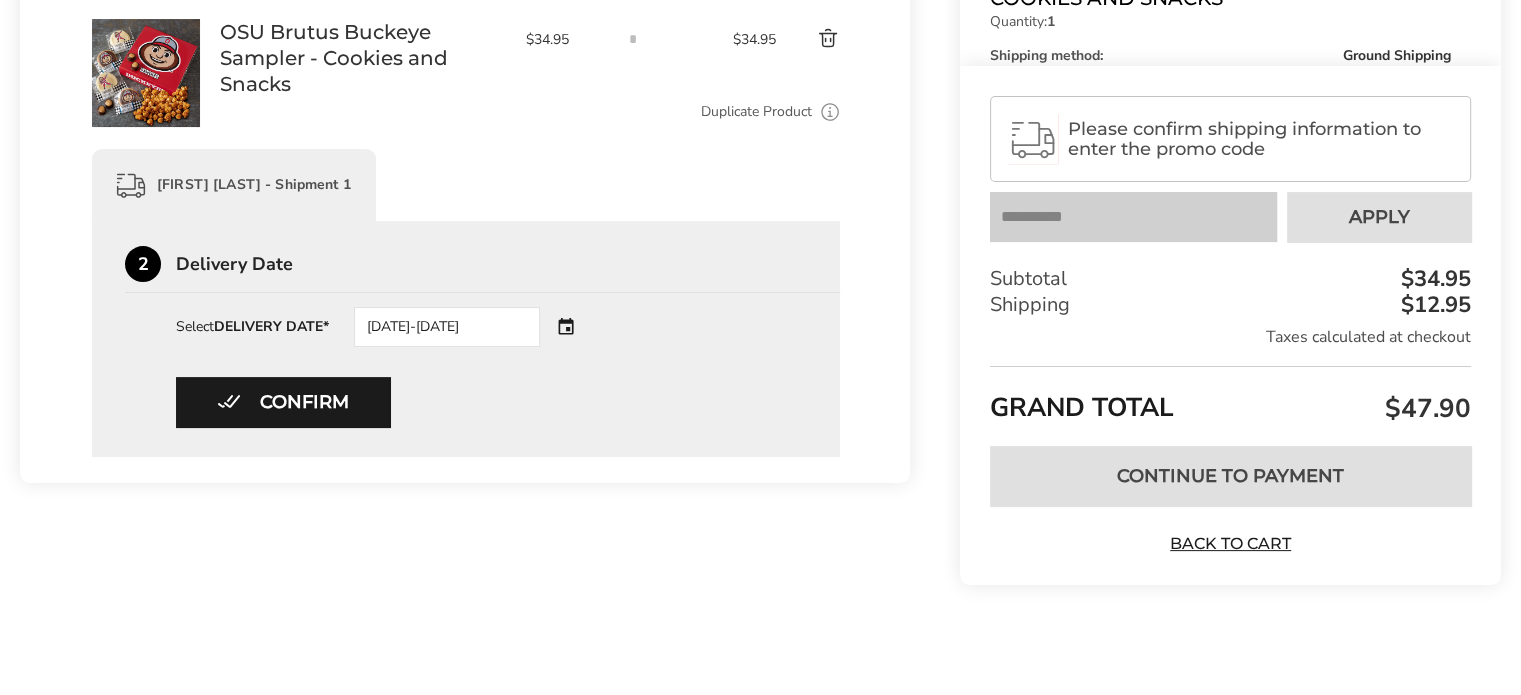 click on "Please confirm shipping information to enter the promo code" at bounding box center (1260, 139) 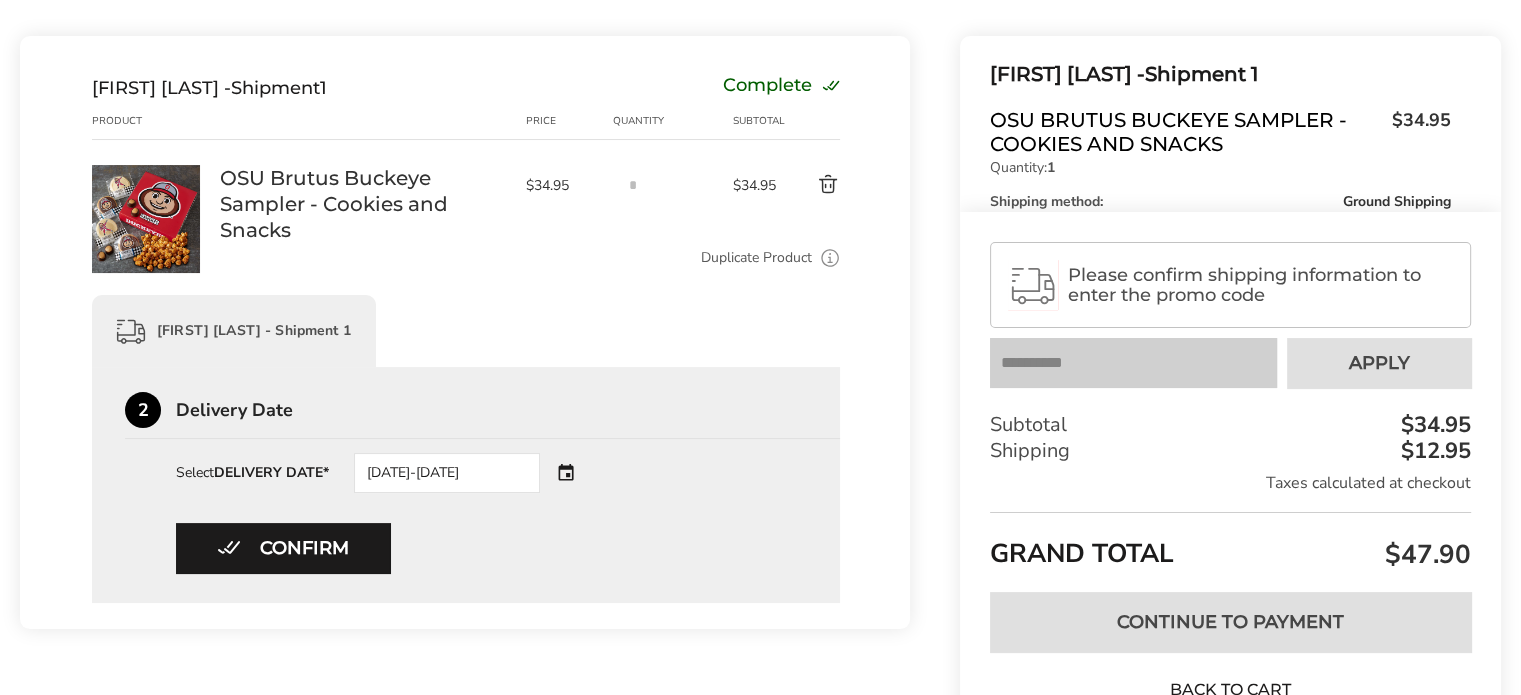scroll, scrollTop: 300, scrollLeft: 0, axis: vertical 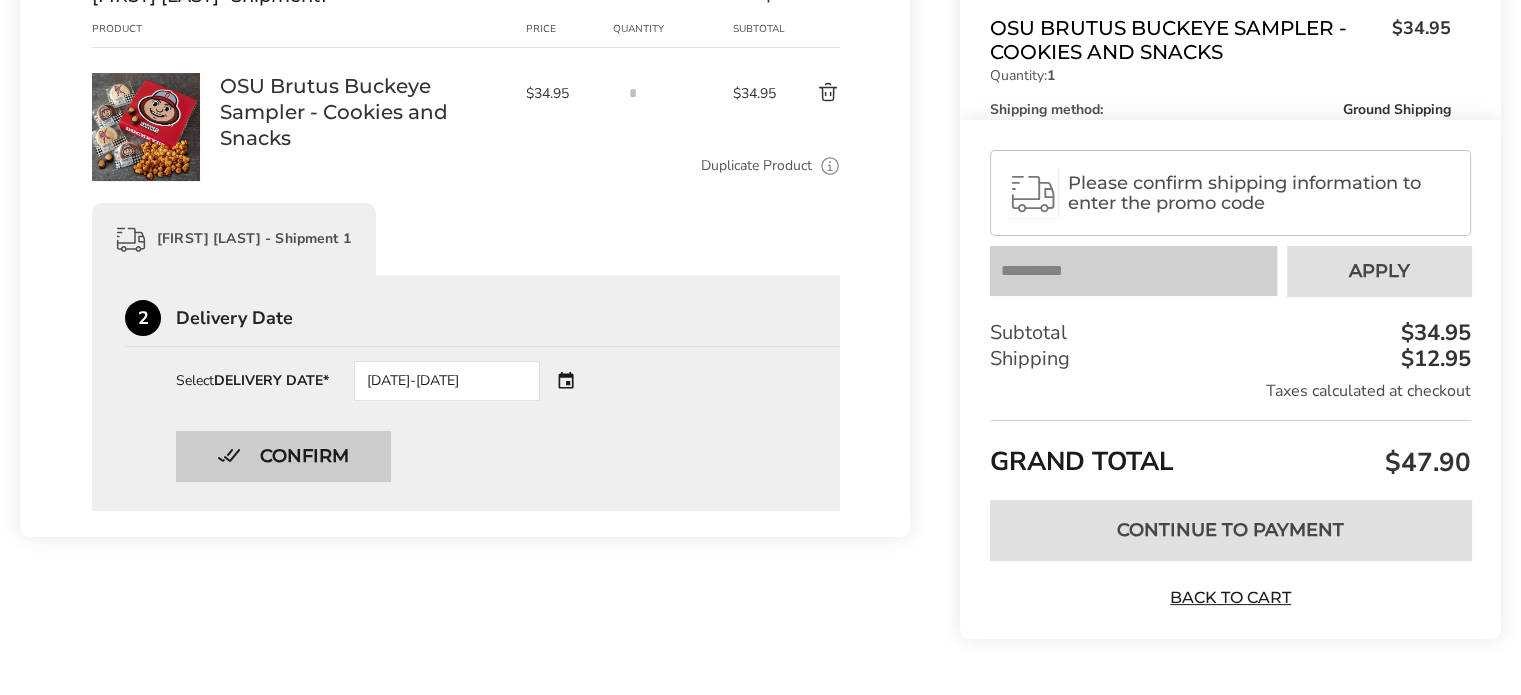 click on "Confirm" at bounding box center [283, 456] 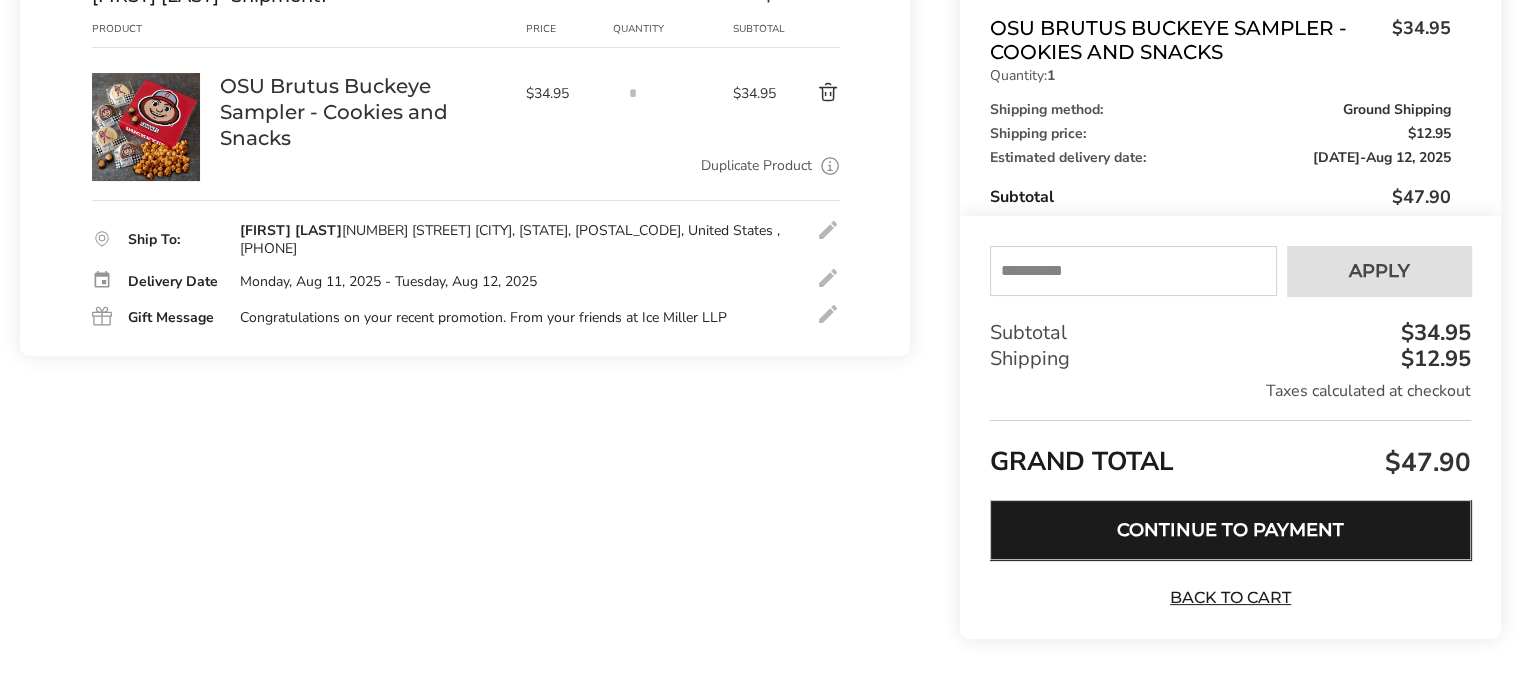 click on "Continue to Payment" at bounding box center (1230, 530) 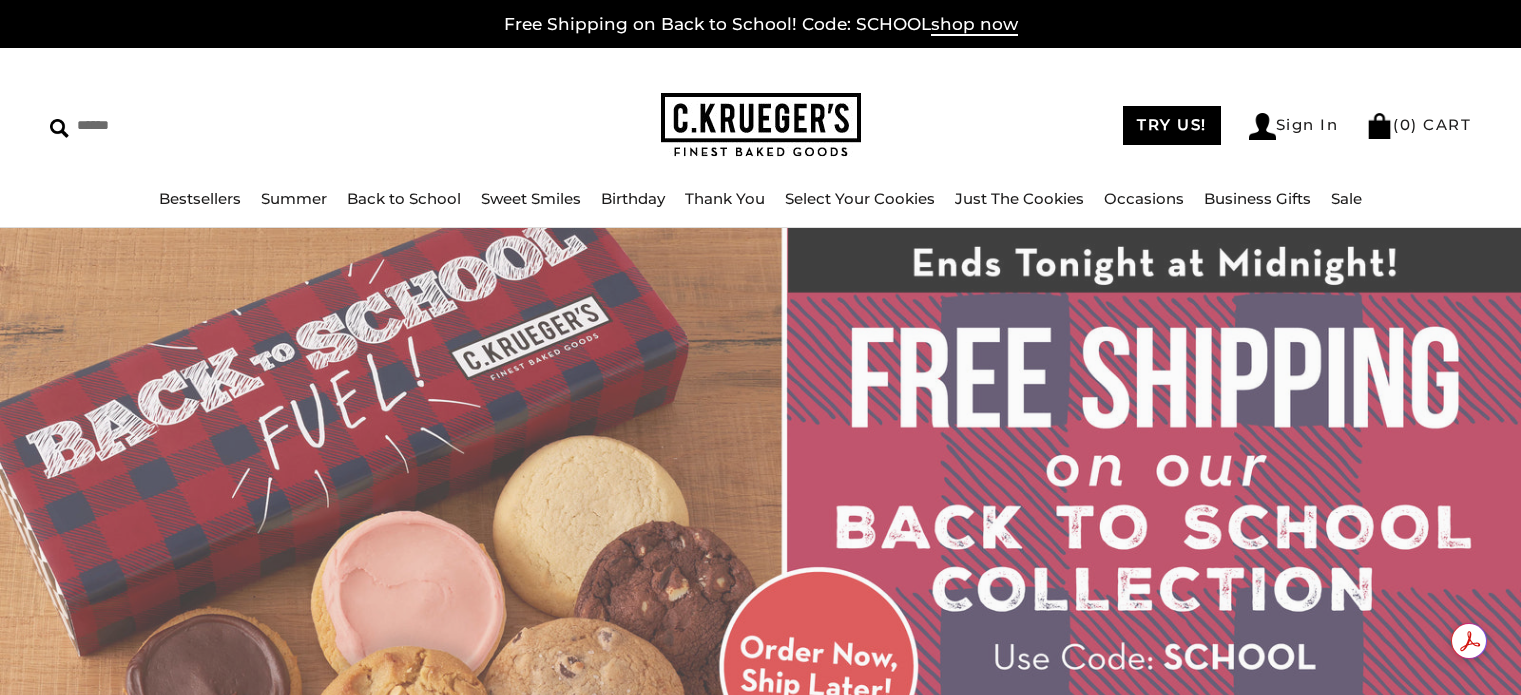 scroll, scrollTop: 0, scrollLeft: 0, axis: both 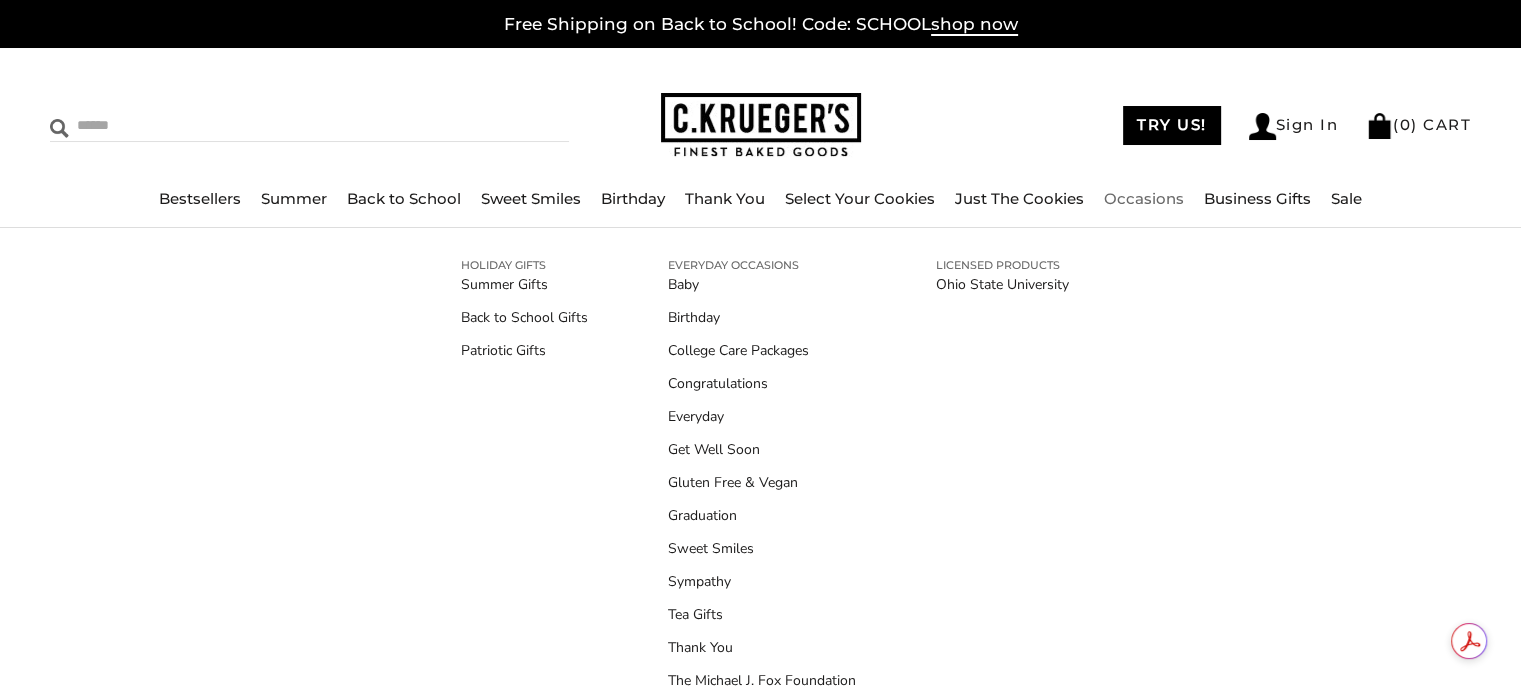 click at bounding box center (218, 125) 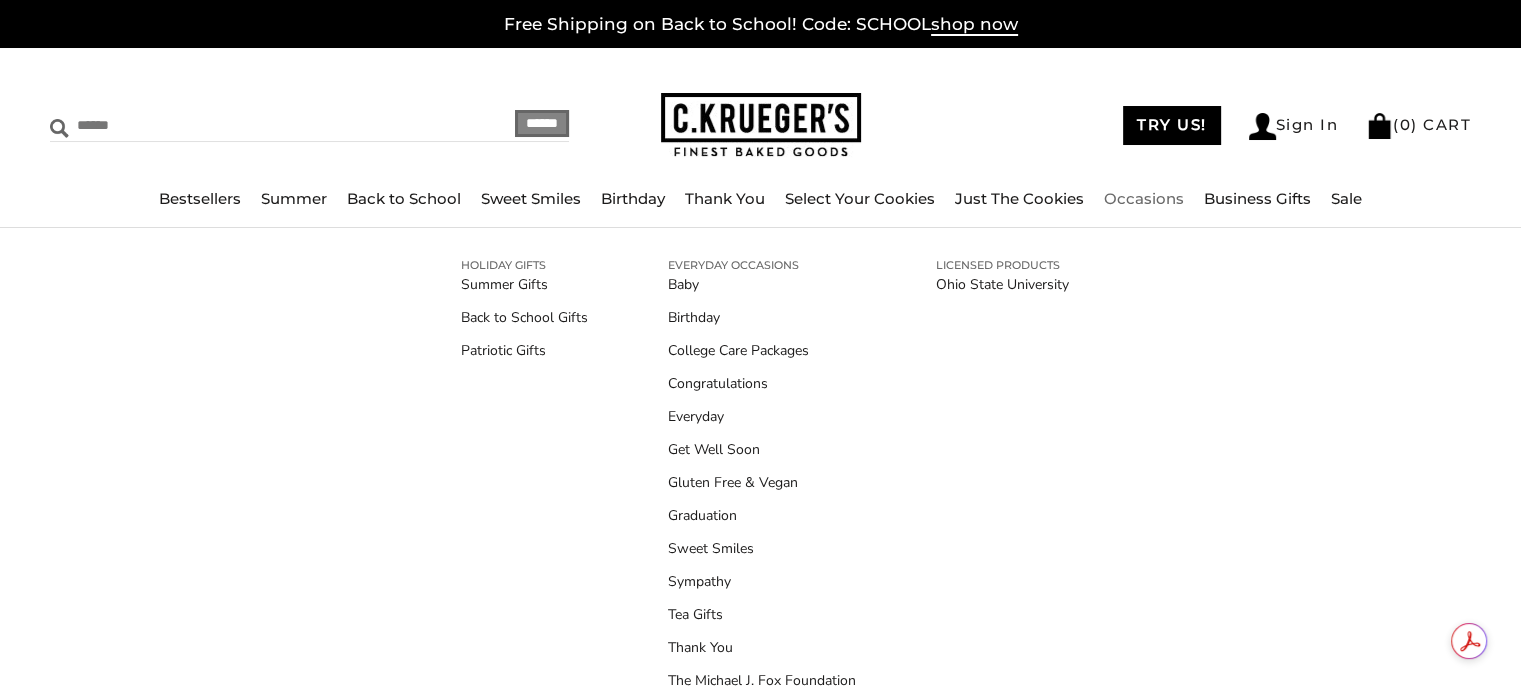 type on "******" 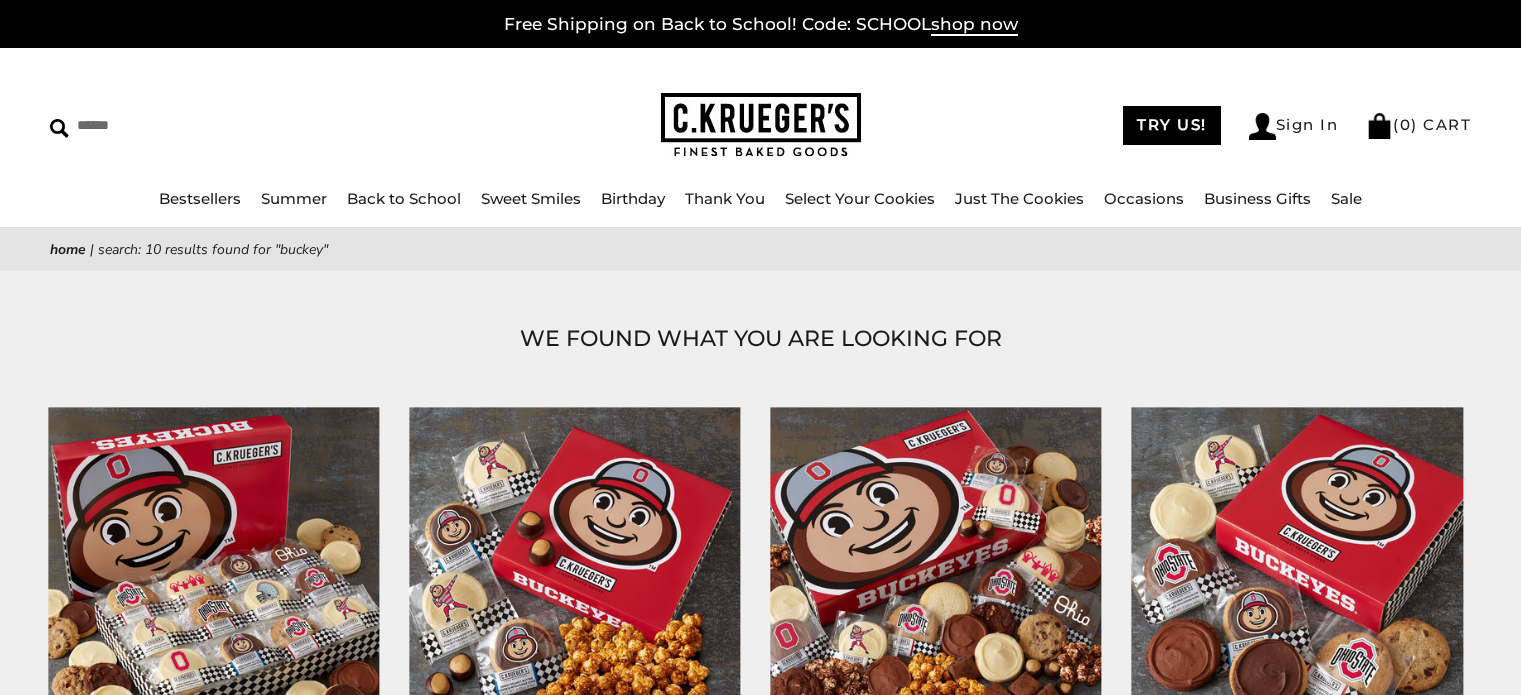 scroll, scrollTop: 0, scrollLeft: 0, axis: both 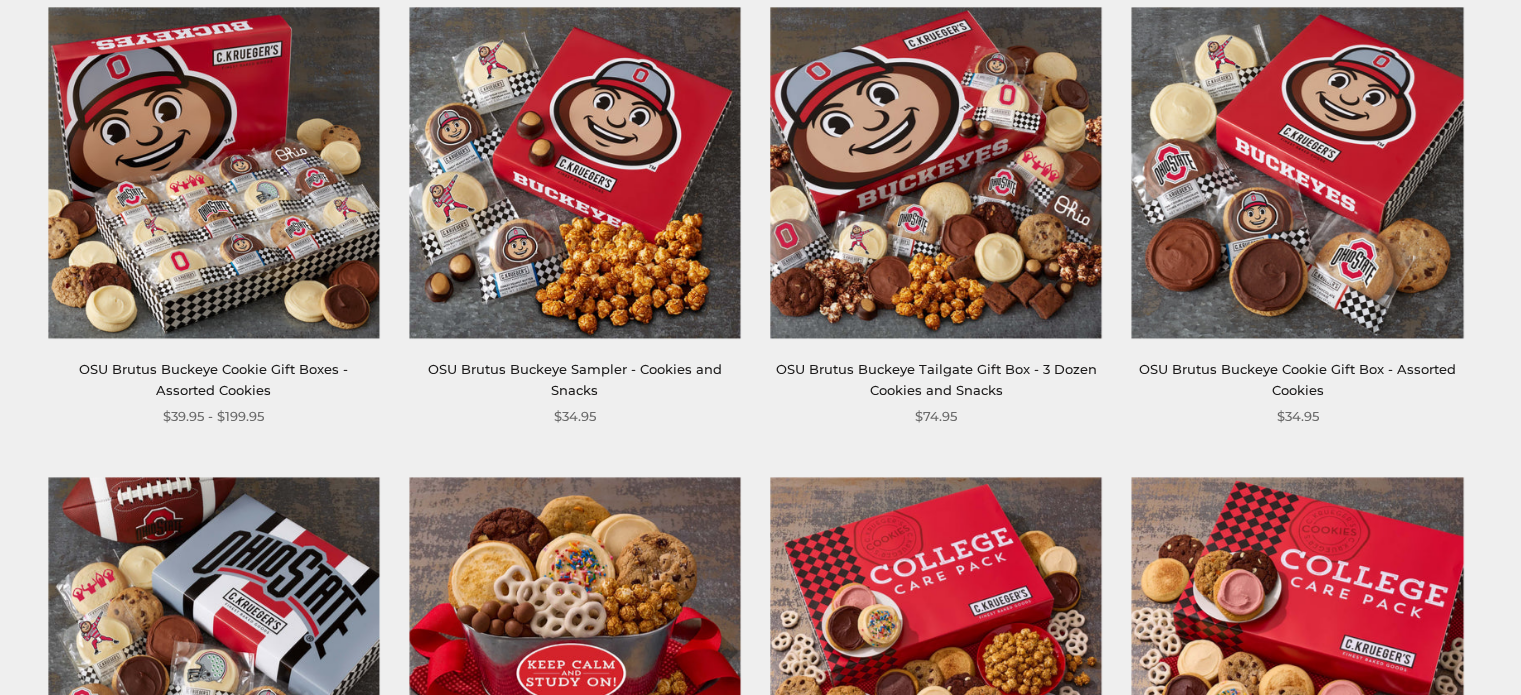 click at bounding box center (574, 172) 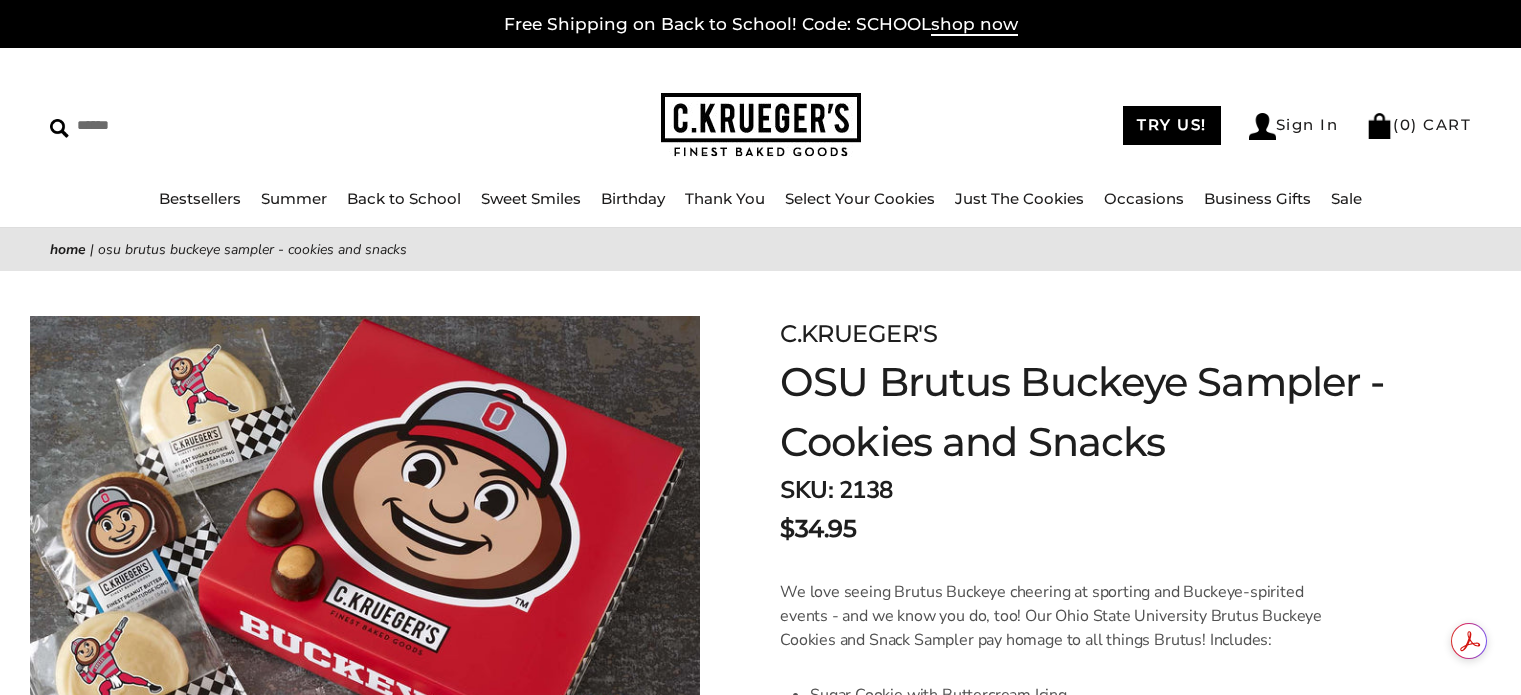 scroll, scrollTop: 0, scrollLeft: 0, axis: both 